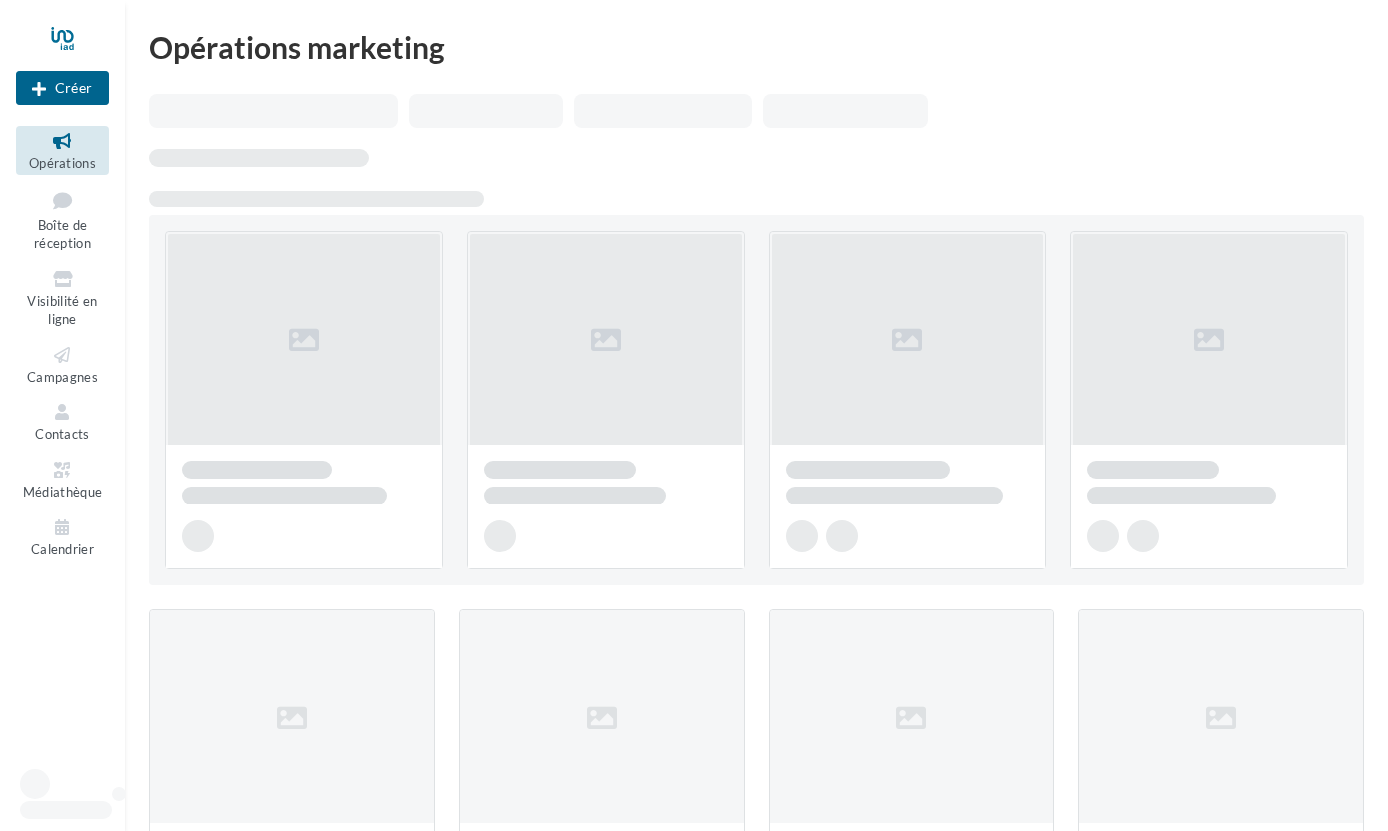 scroll, scrollTop: 0, scrollLeft: 0, axis: both 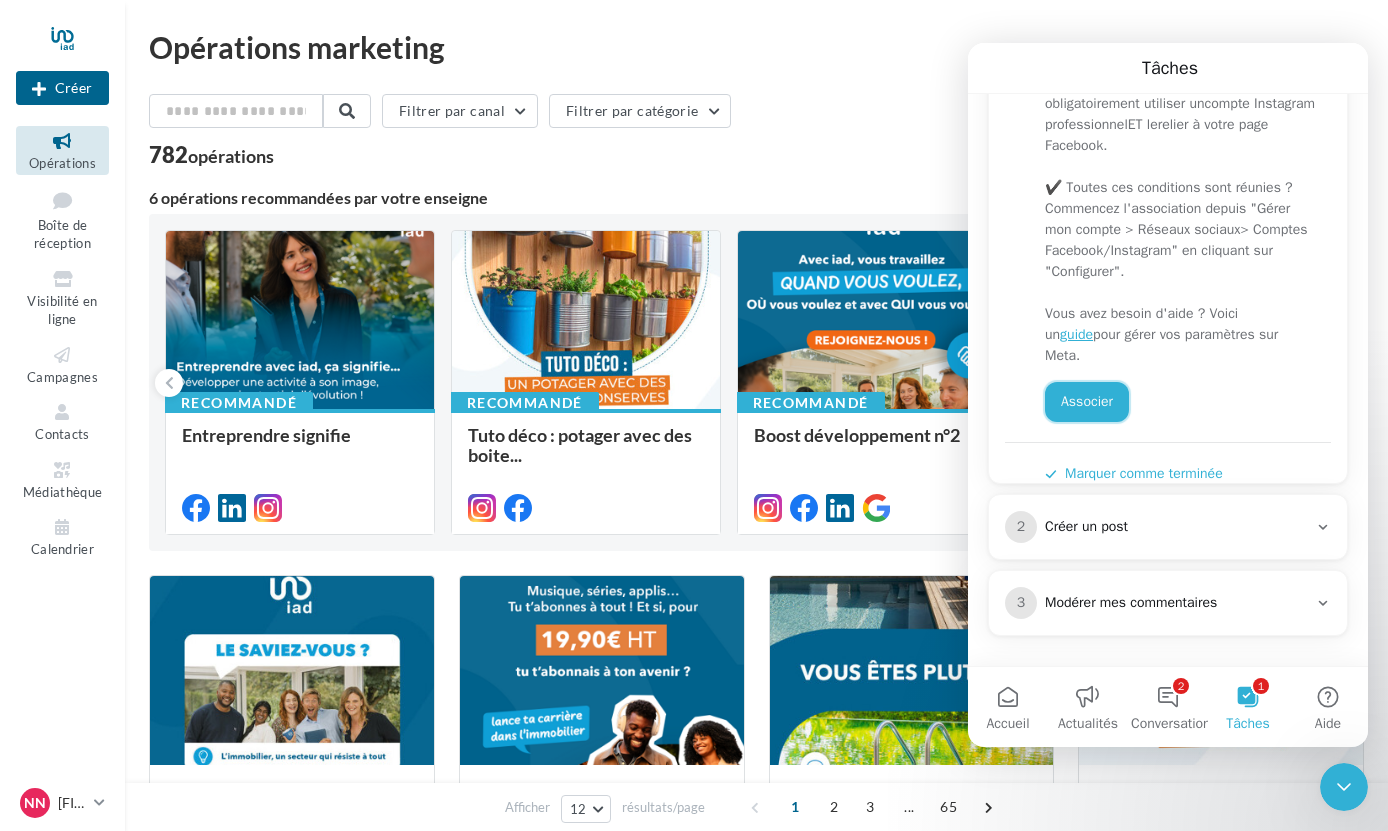 click on "Associer" at bounding box center (1087, 402) 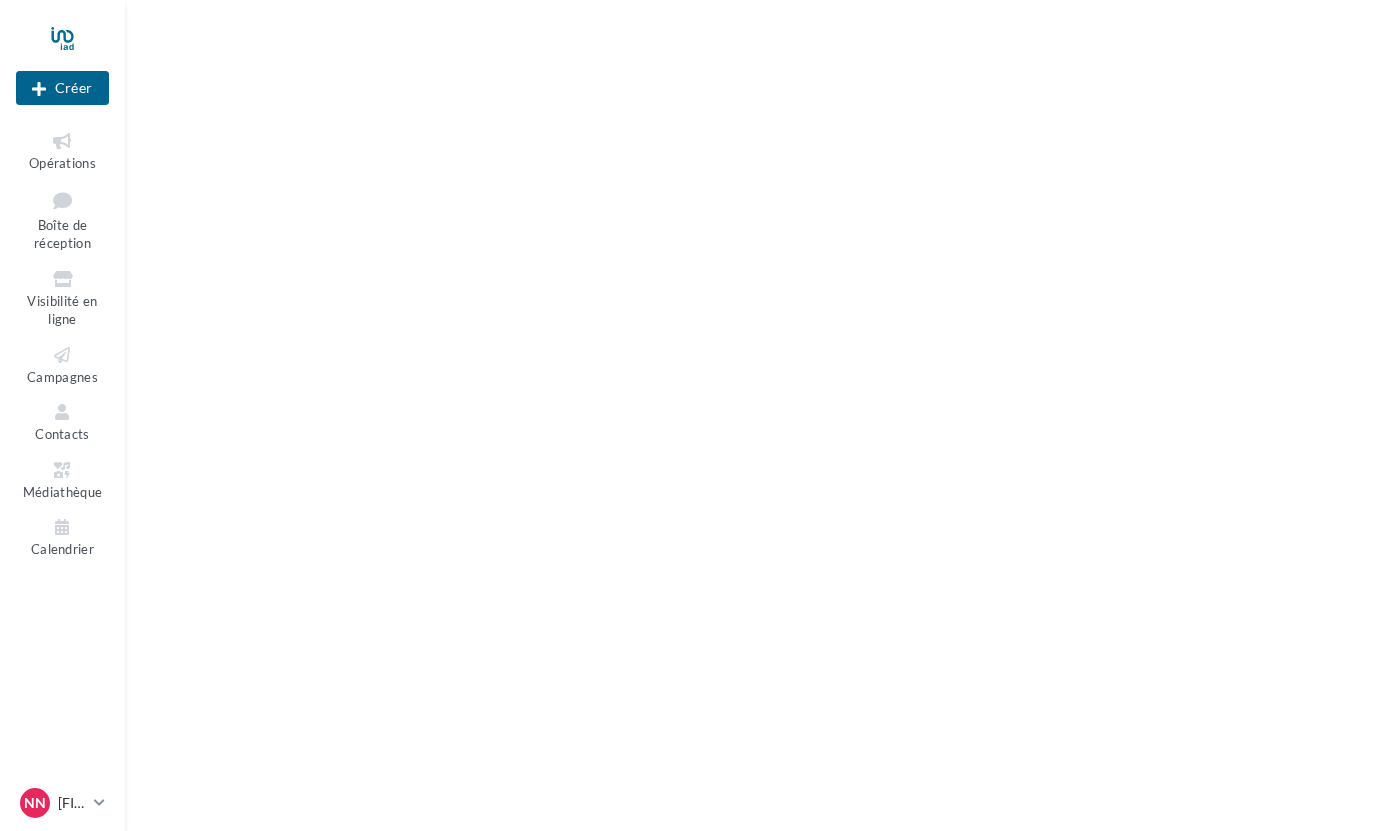scroll, scrollTop: 0, scrollLeft: 0, axis: both 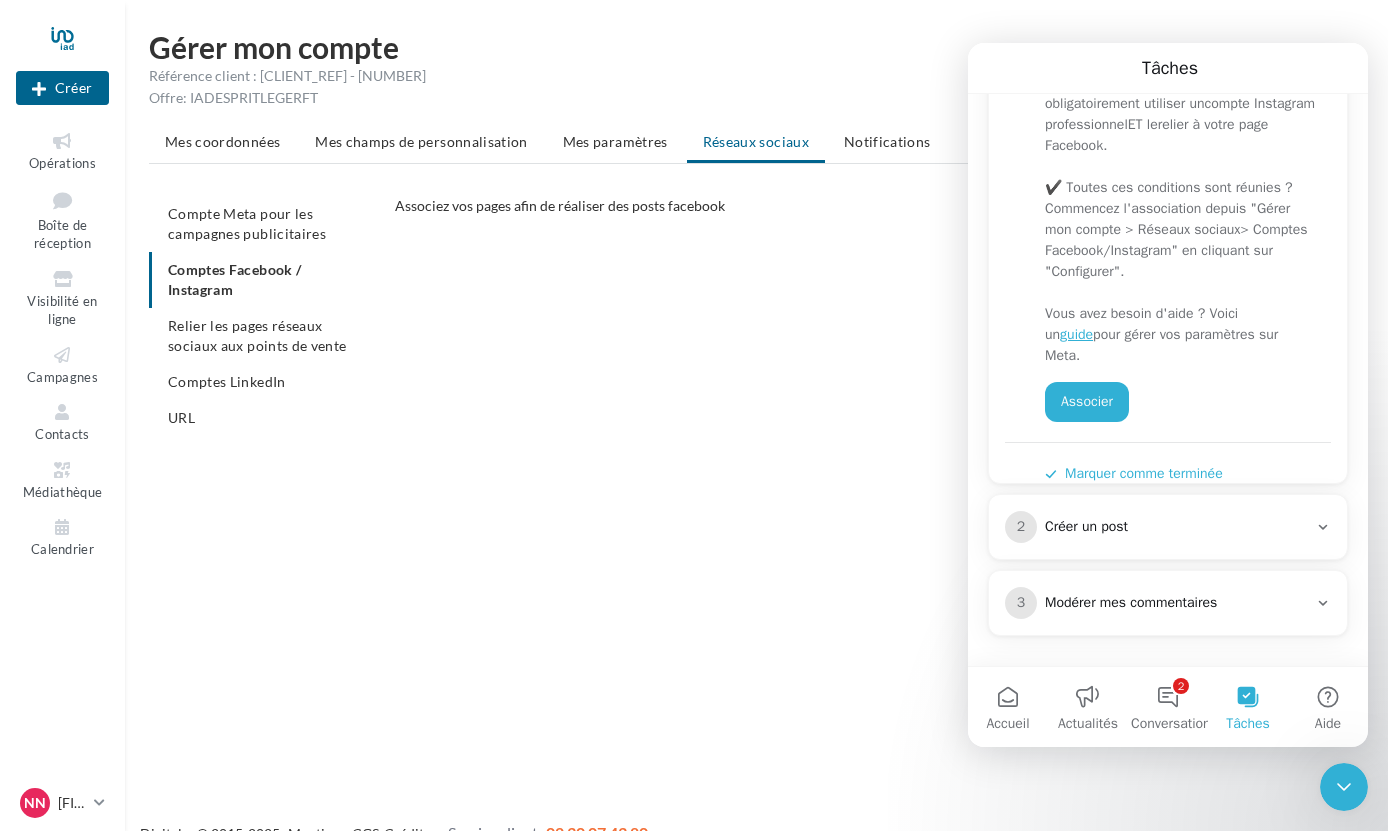 click on "Compte Meta pour les campagnes publicitaires
Comptes Facebook / Instagram
Relier les pages réseaux sociaux aux points de vente
Comptes LinkedIn
URL" at bounding box center (264, 316) 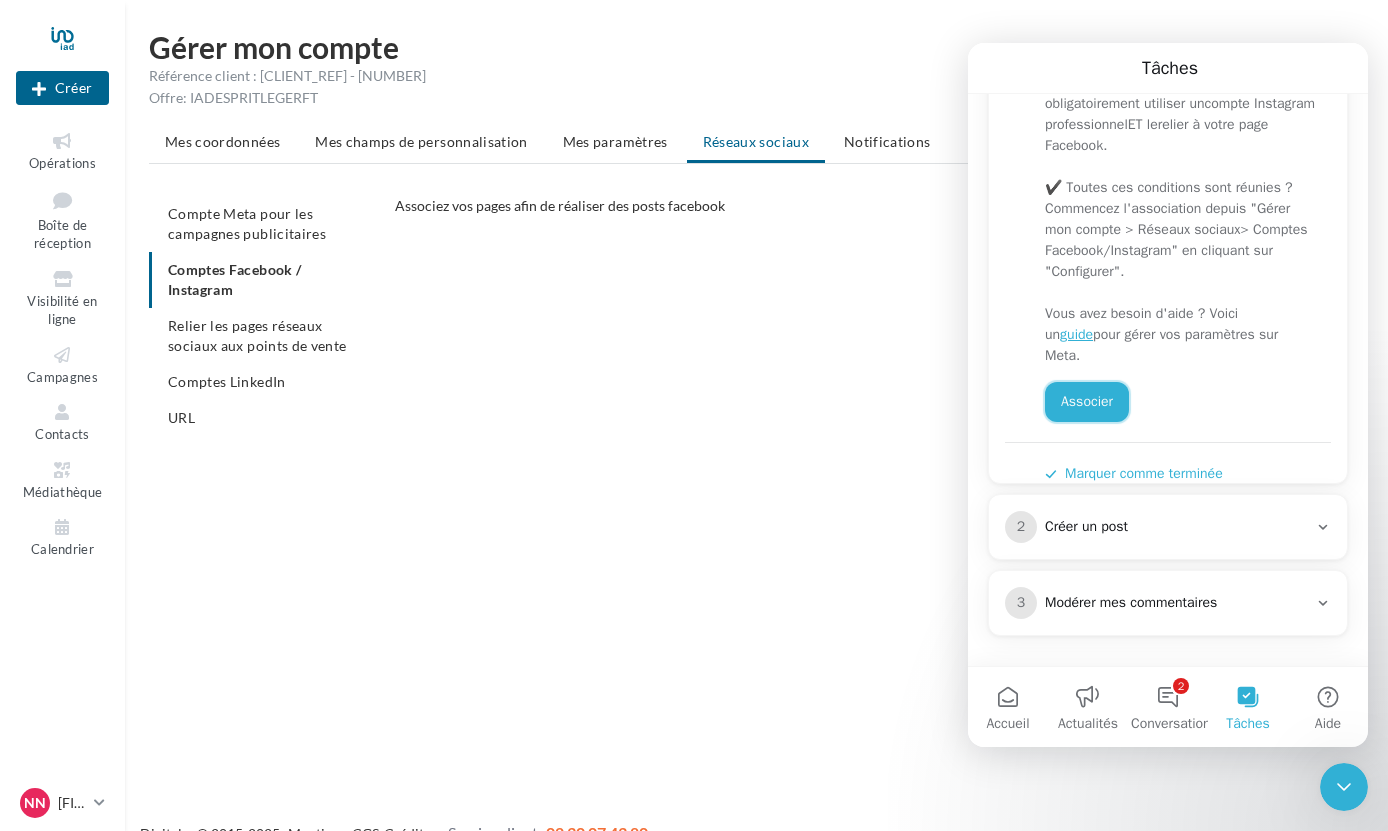 click on "Associer" at bounding box center [1087, 402] 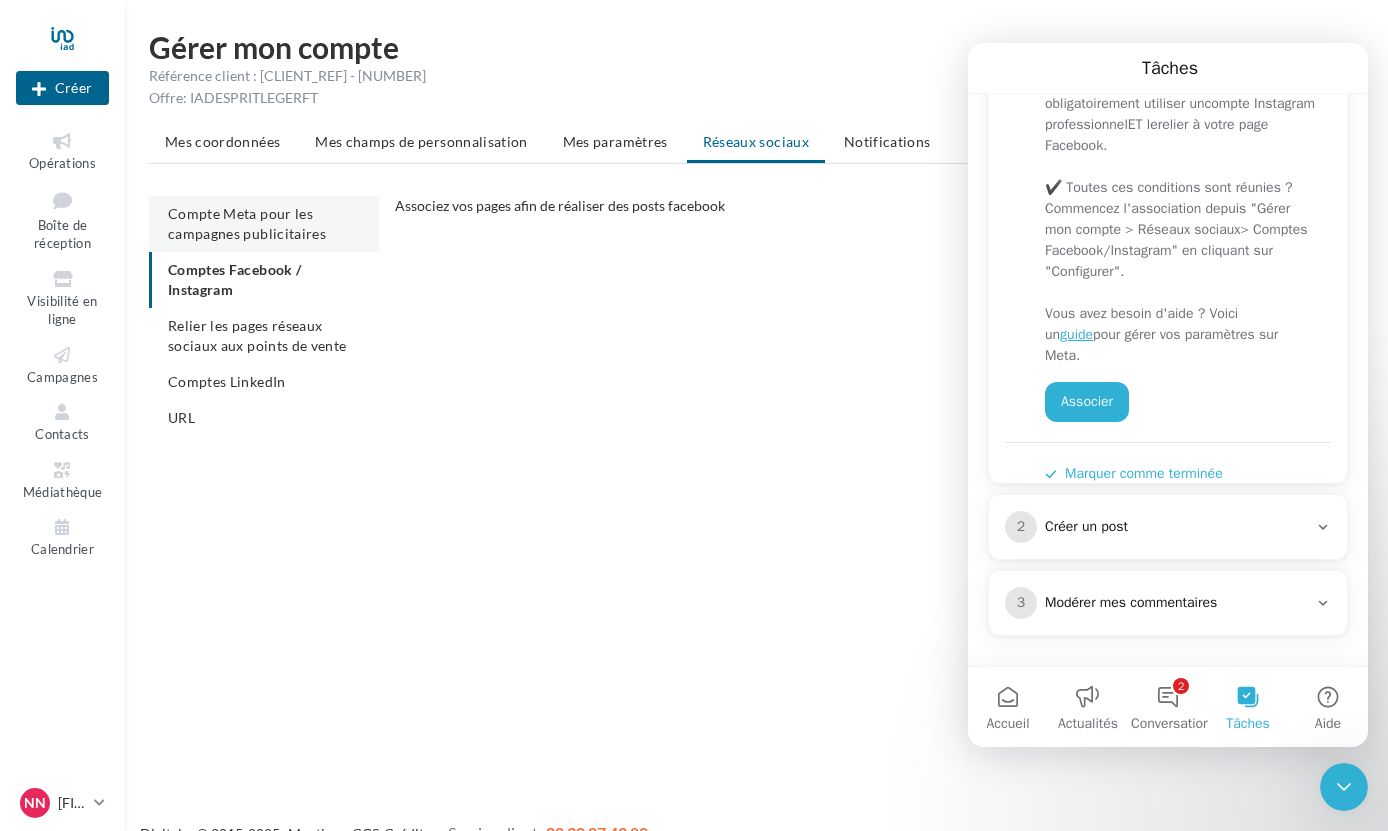 click on "Compte Meta pour les campagnes publicitaires" at bounding box center [247, 223] 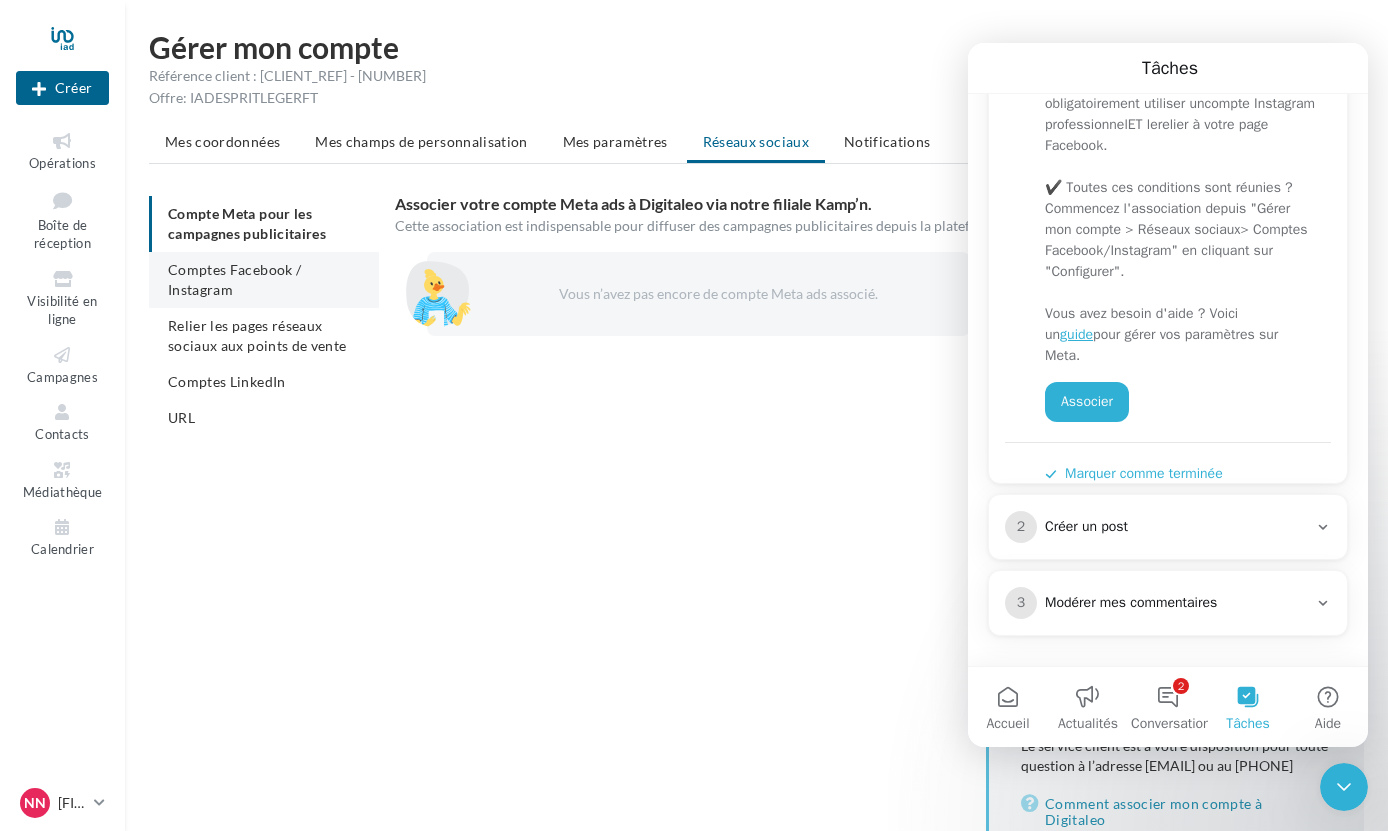 click on "Comptes Facebook / Instagram" at bounding box center [234, 279] 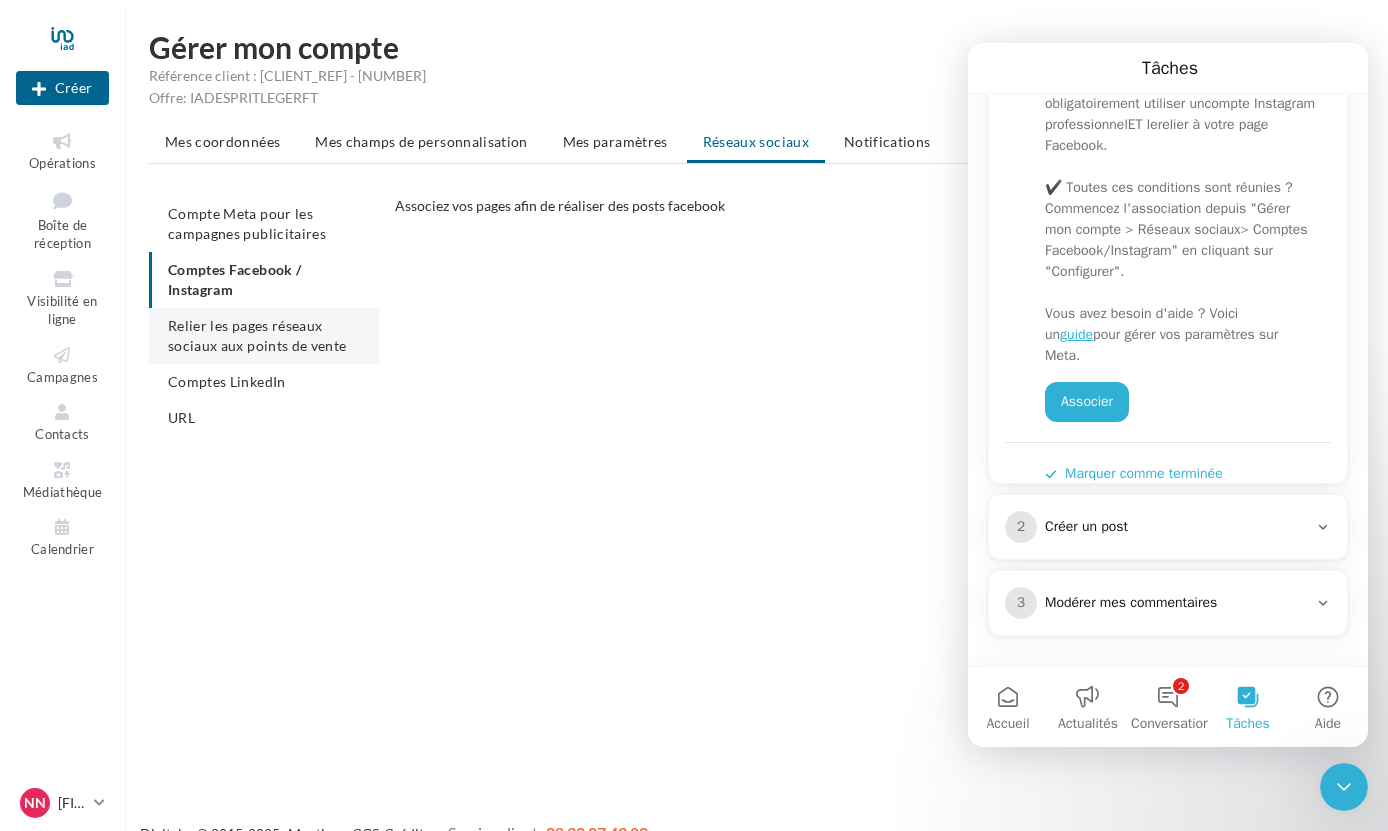 click on "Relier les pages réseaux sociaux aux points de vente" at bounding box center (264, 336) 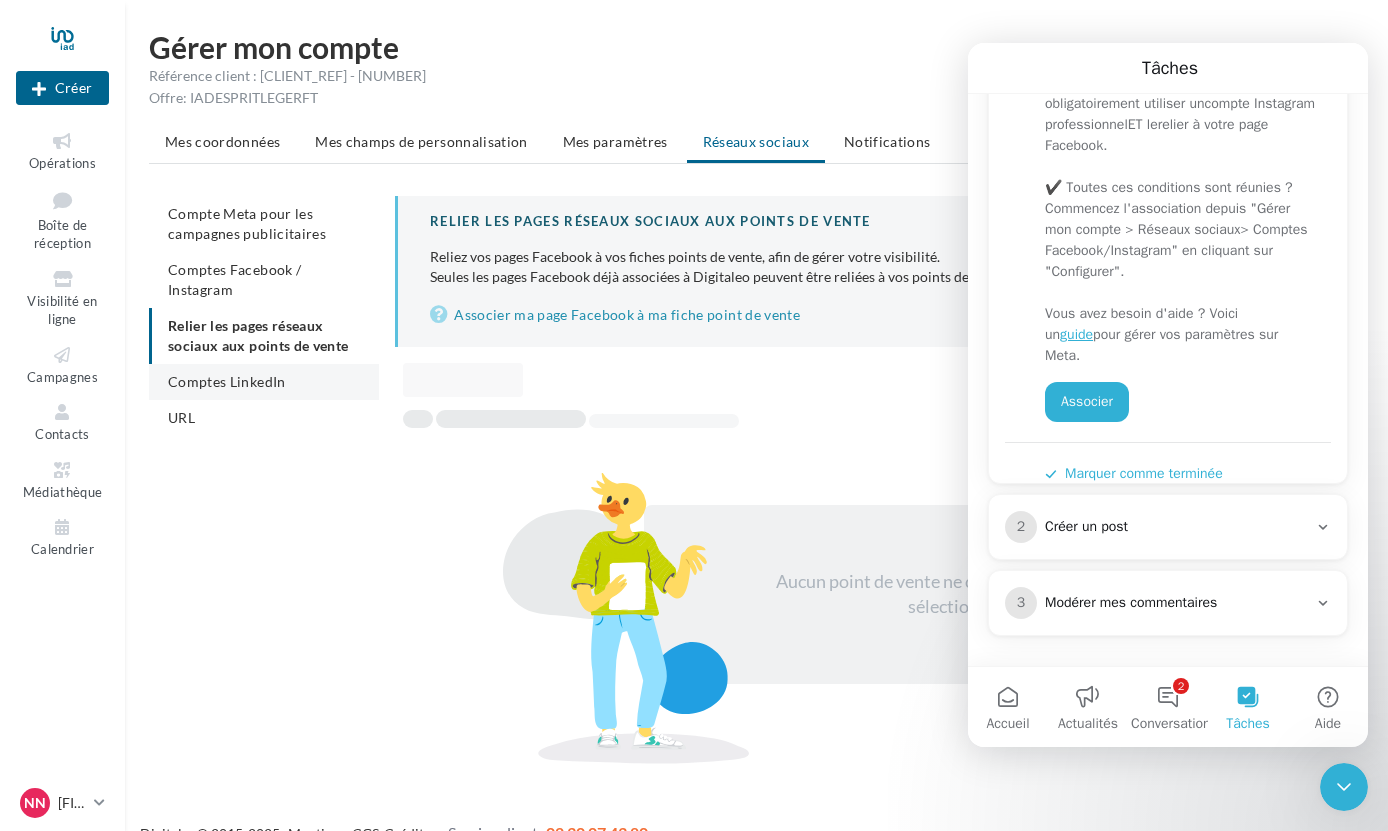 click on "Comptes LinkedIn" at bounding box center (227, 381) 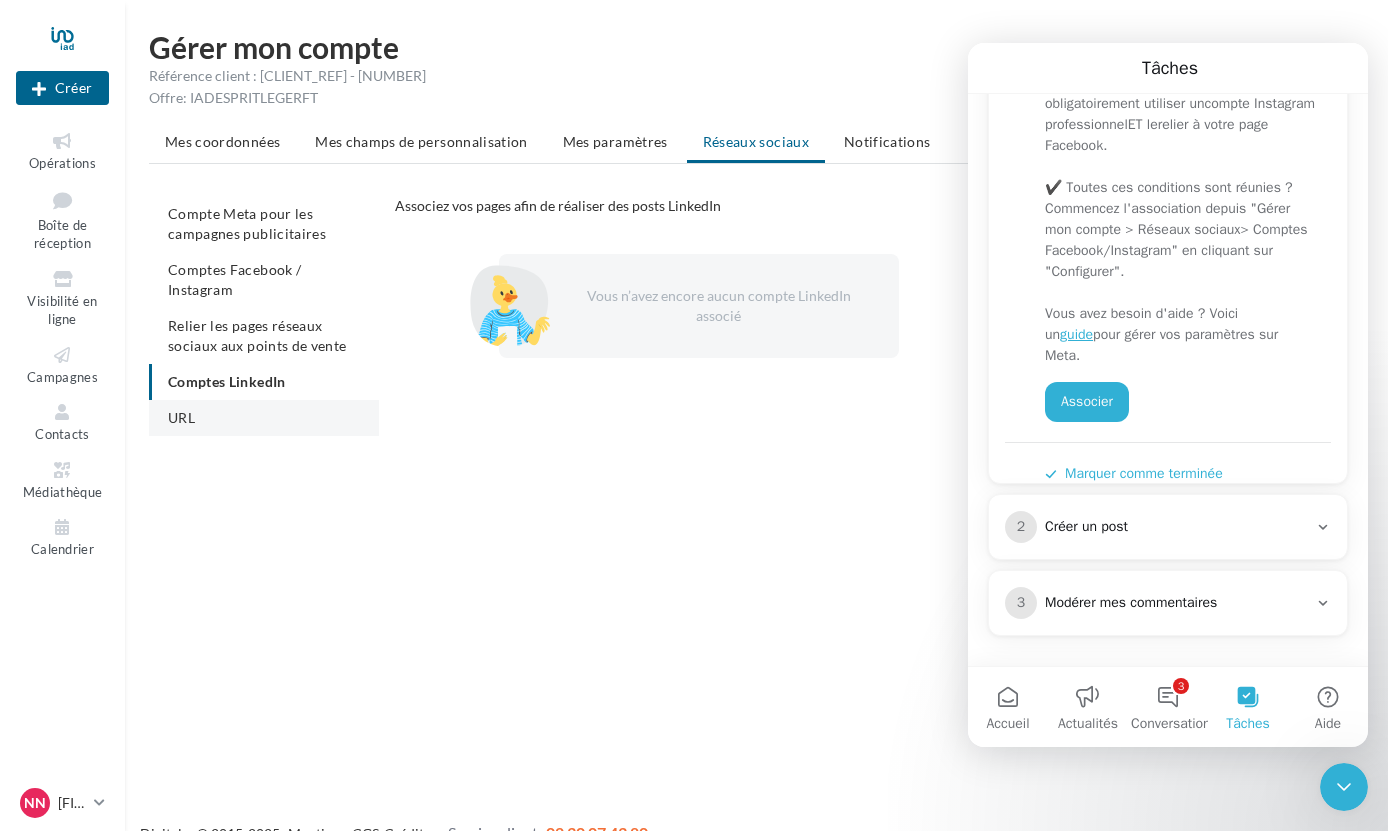 click on "URL" at bounding box center [264, 418] 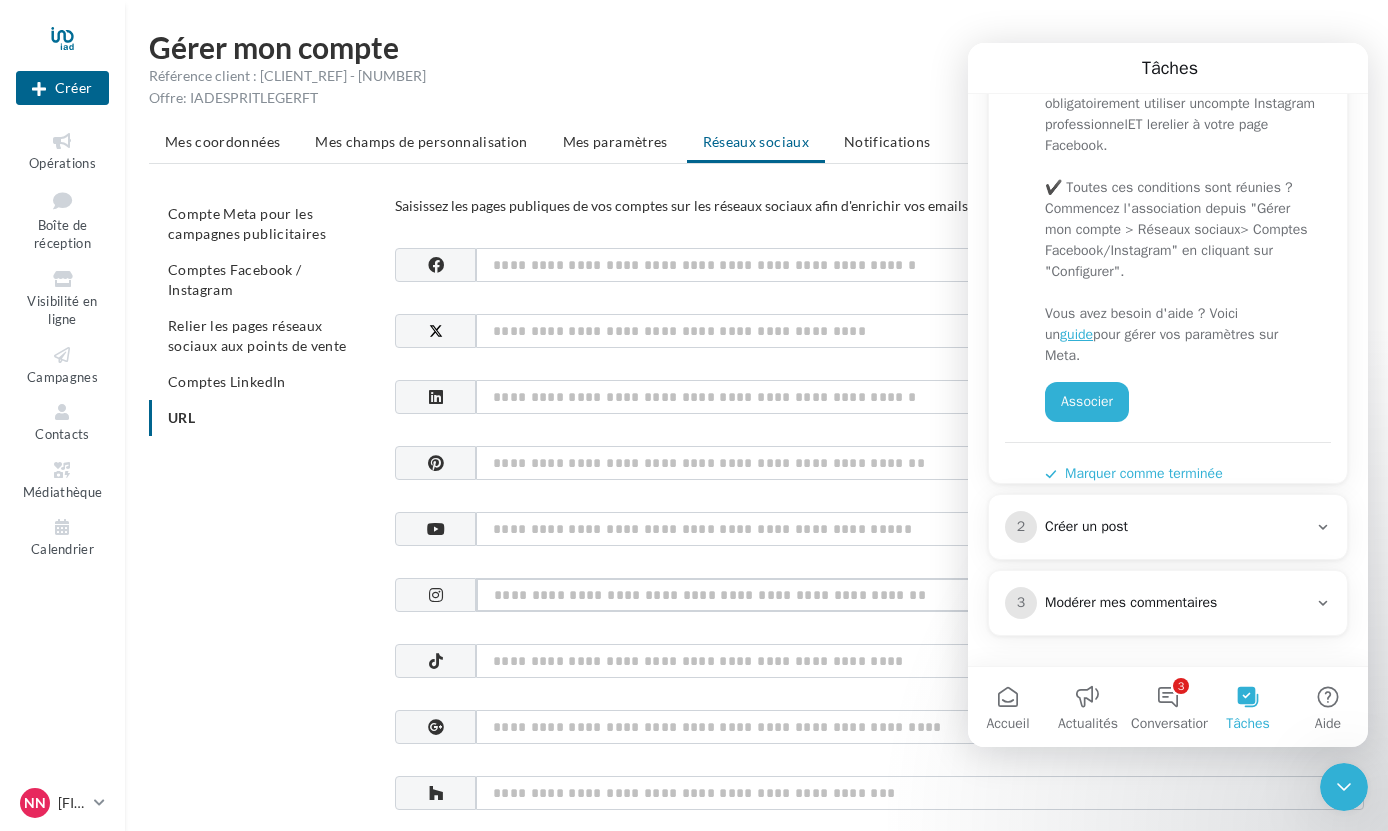 click at bounding box center (920, 595) 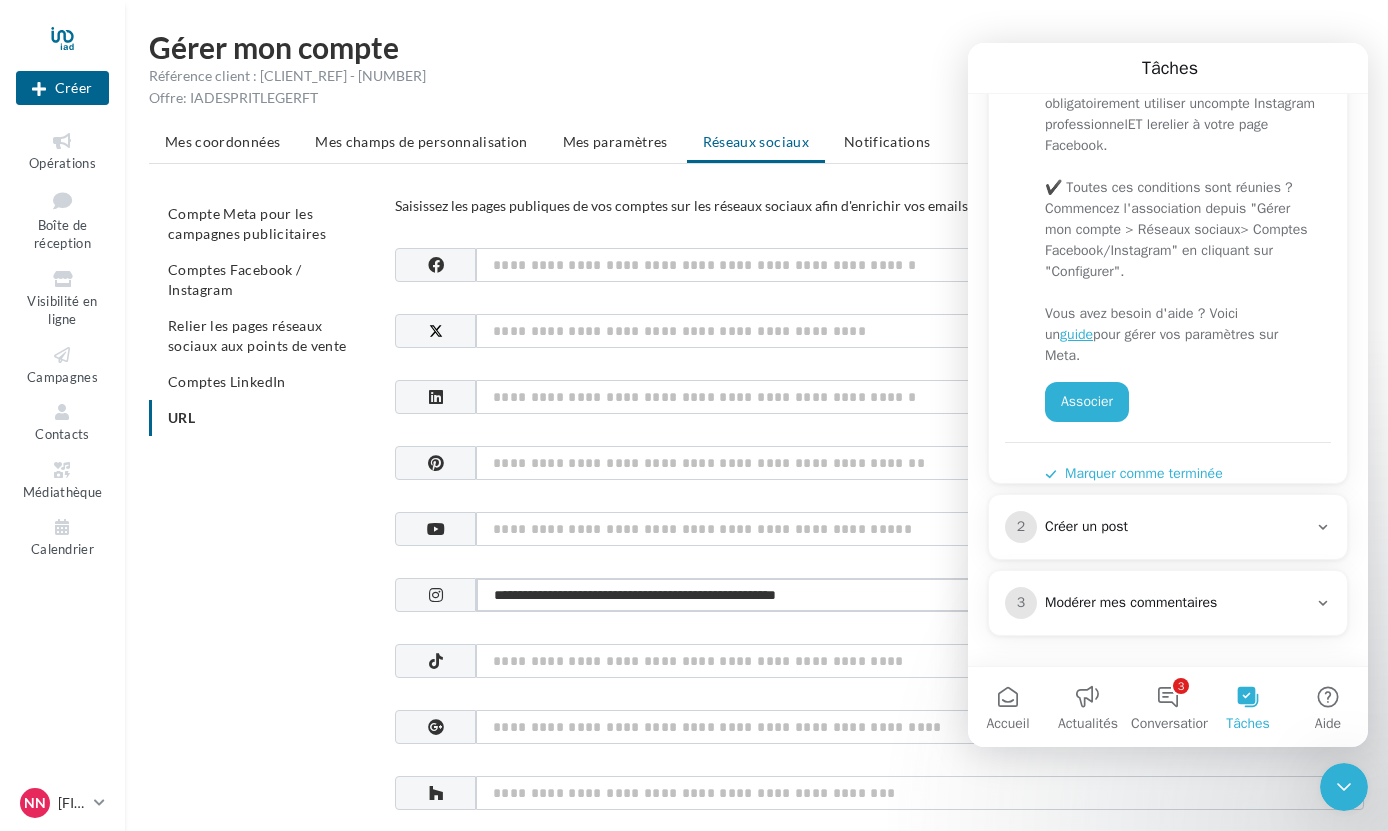 type on "**********" 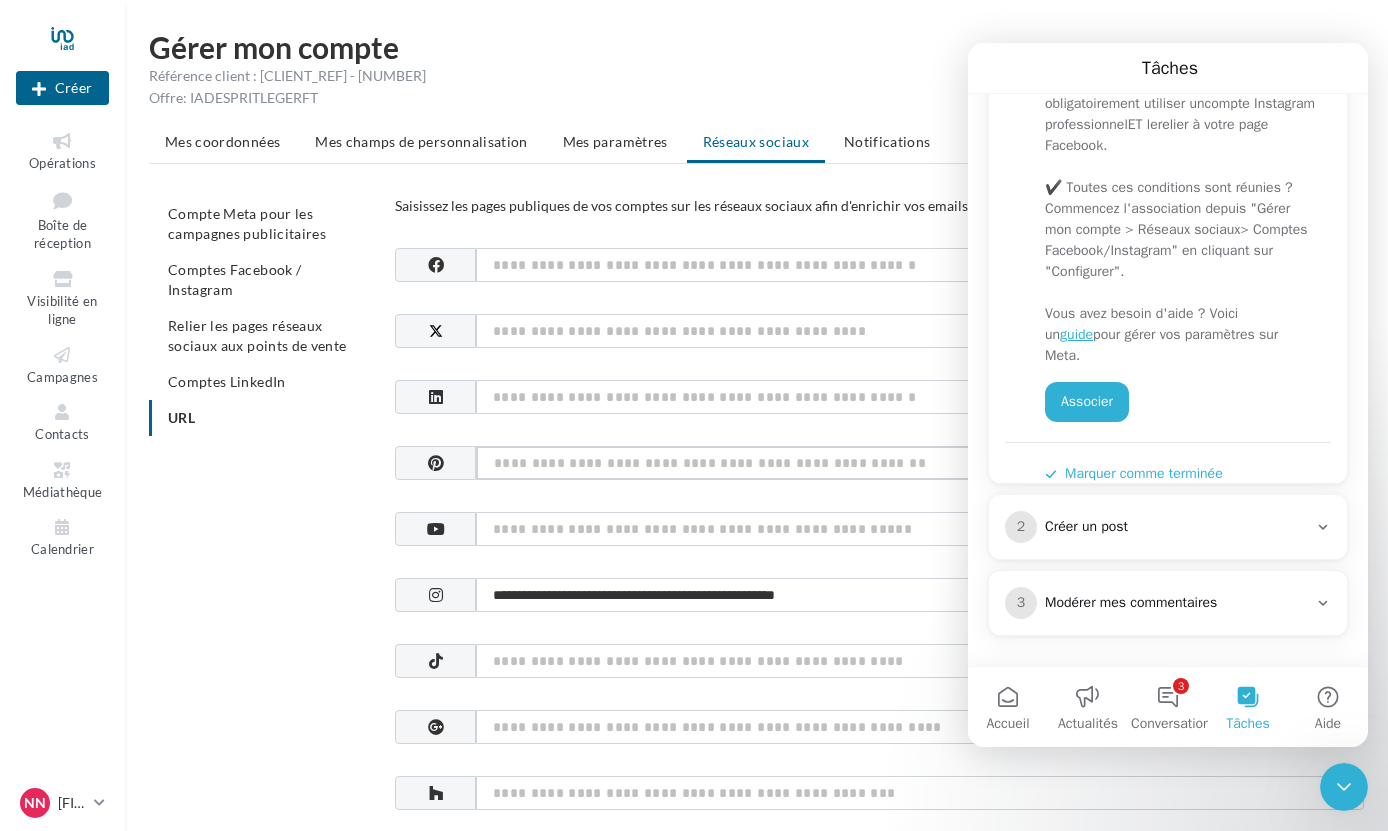 click at bounding box center (920, 463) 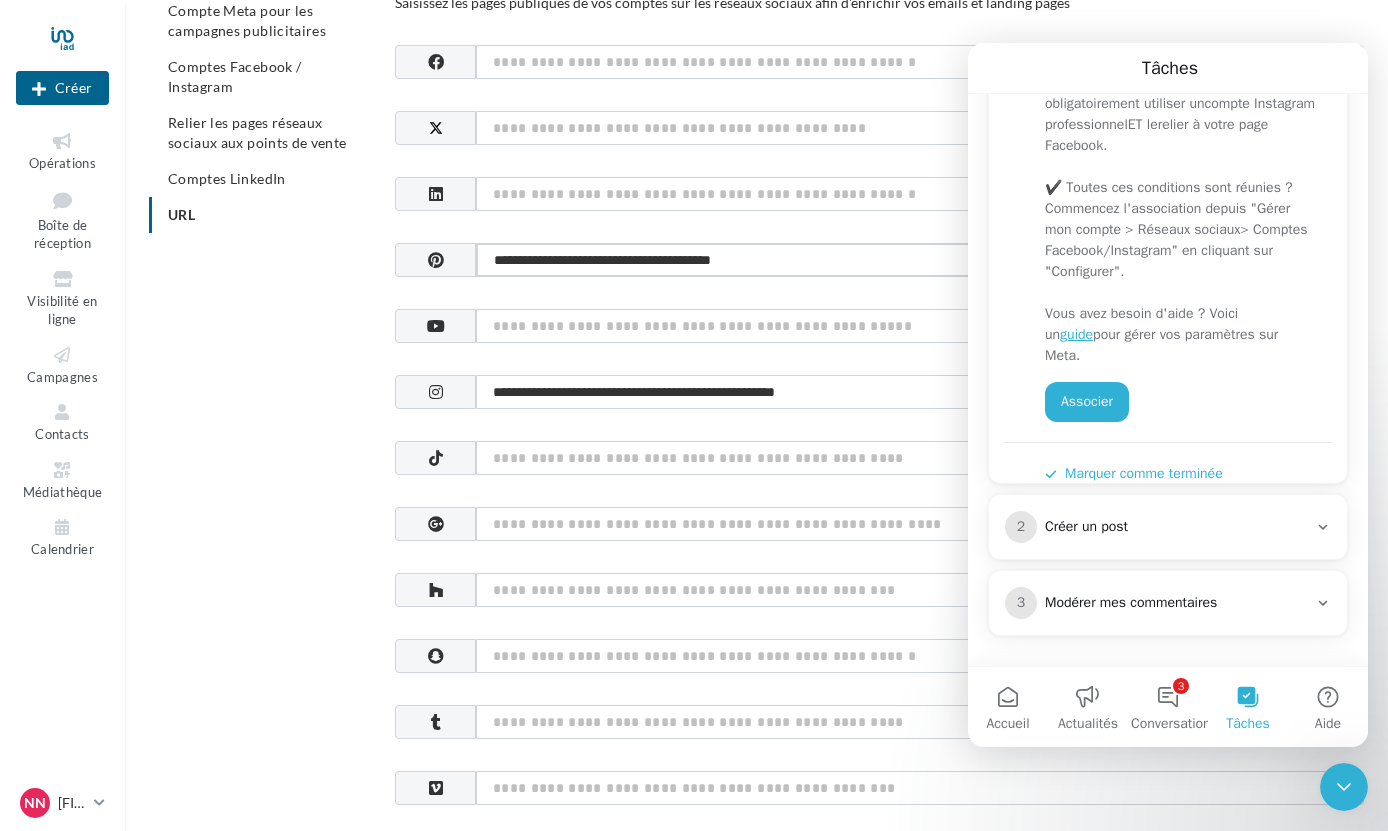 scroll, scrollTop: 0, scrollLeft: 0, axis: both 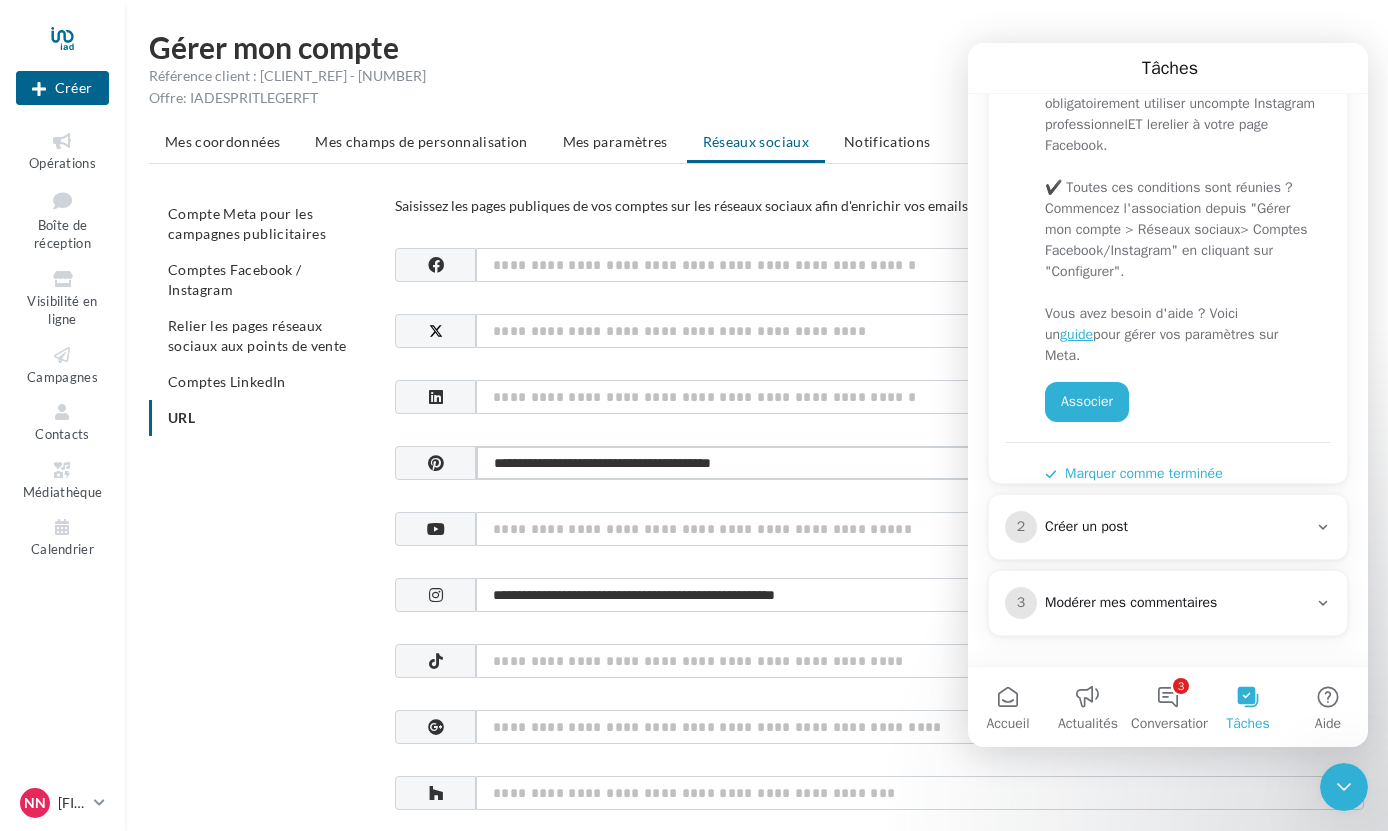 type on "**********" 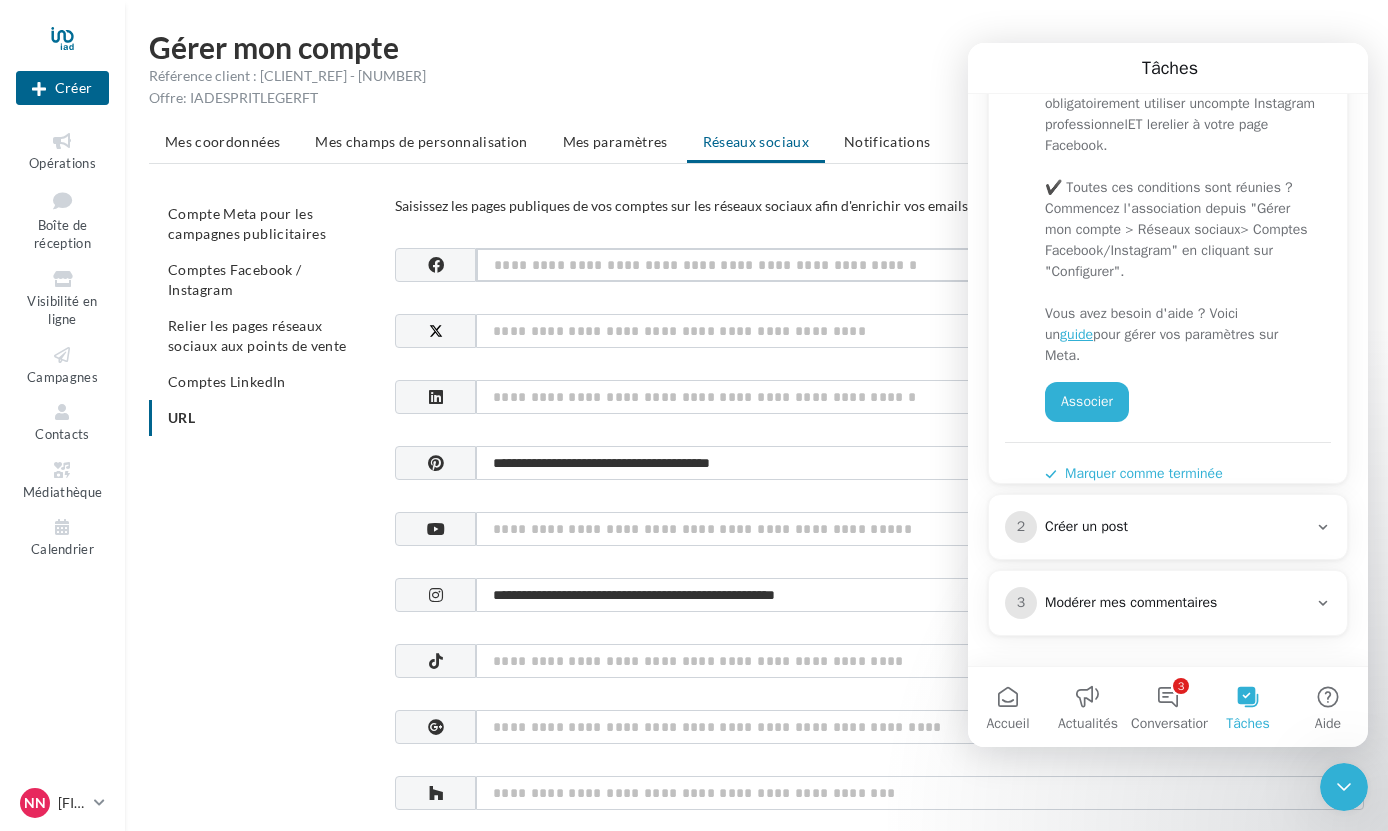 click at bounding box center [920, 265] 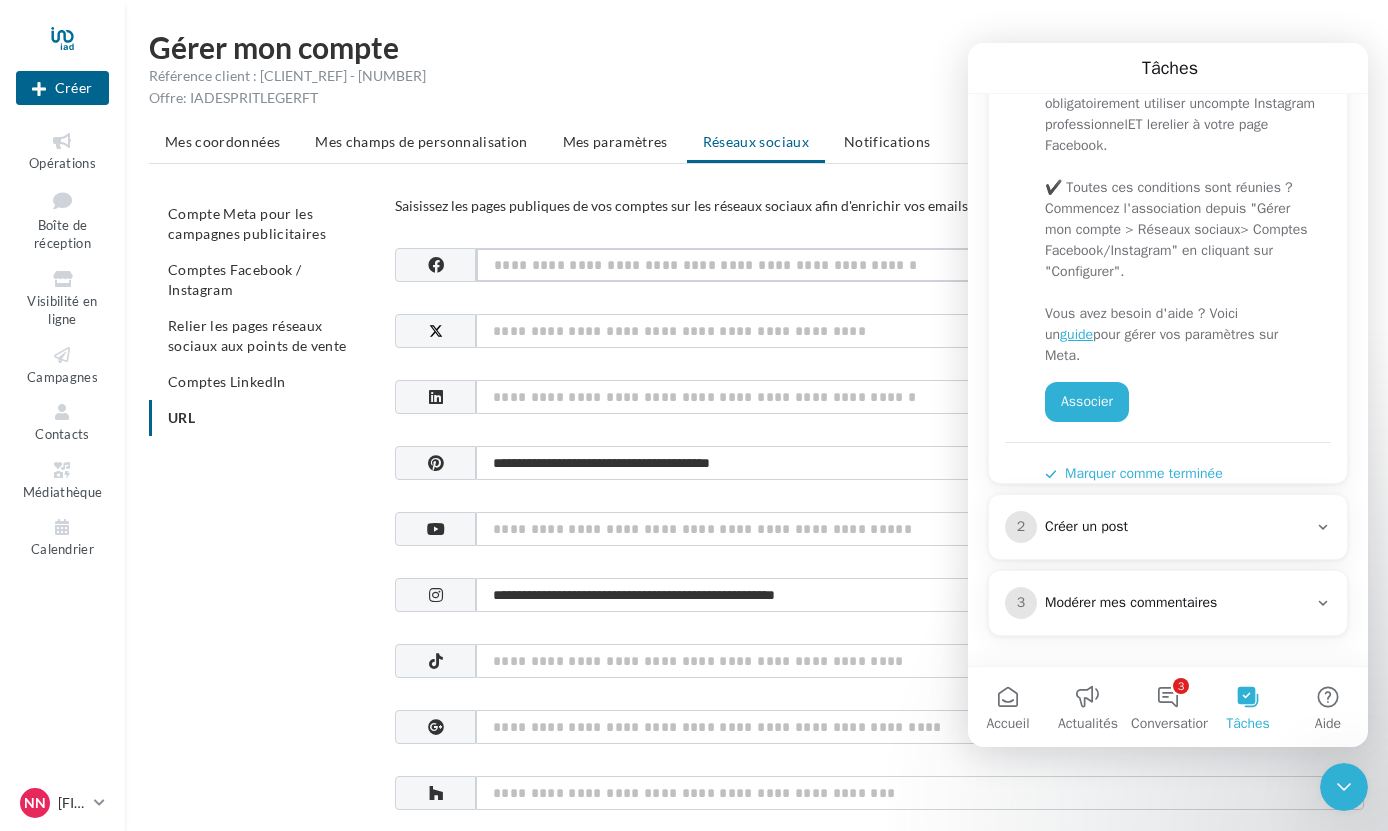 paste on "**********" 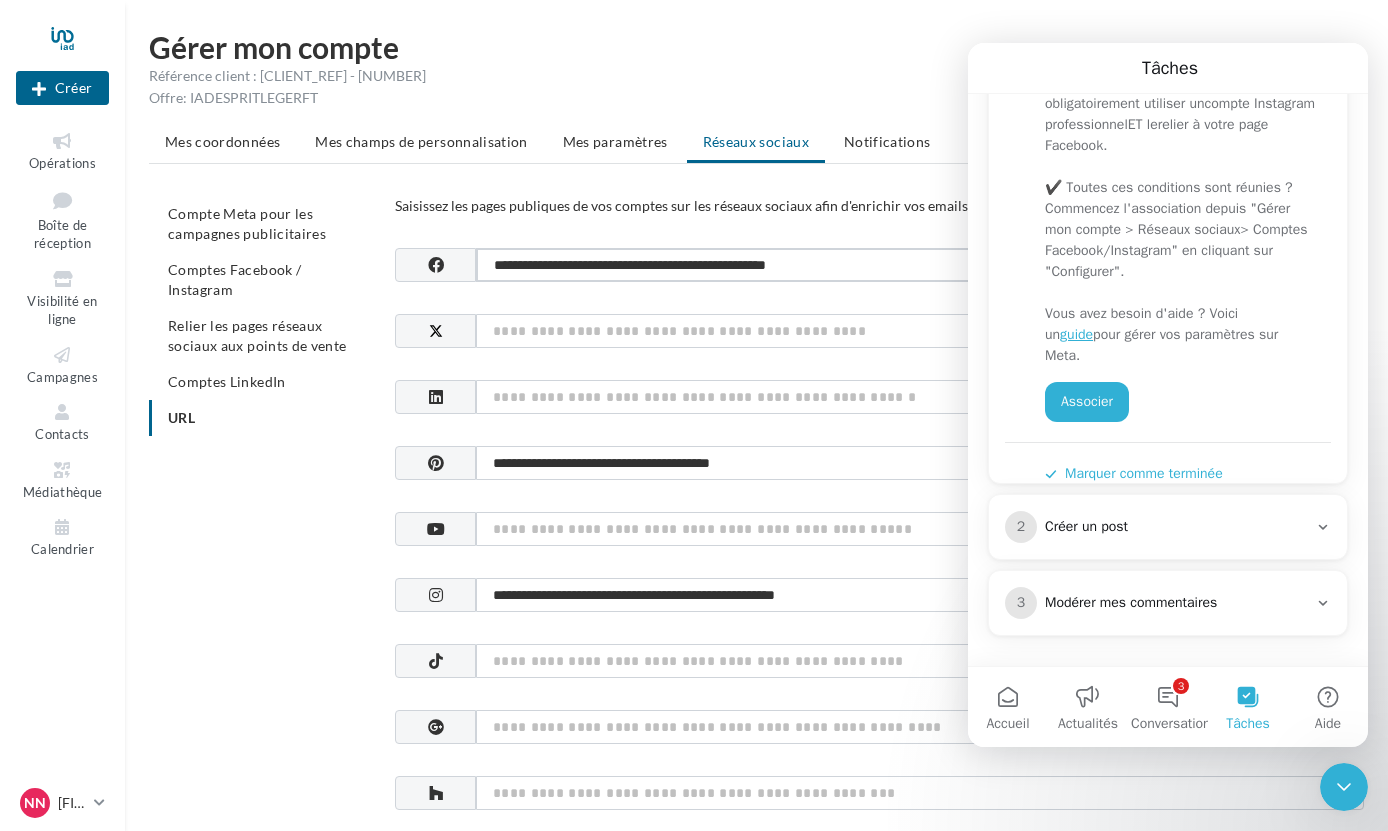 type on "**********" 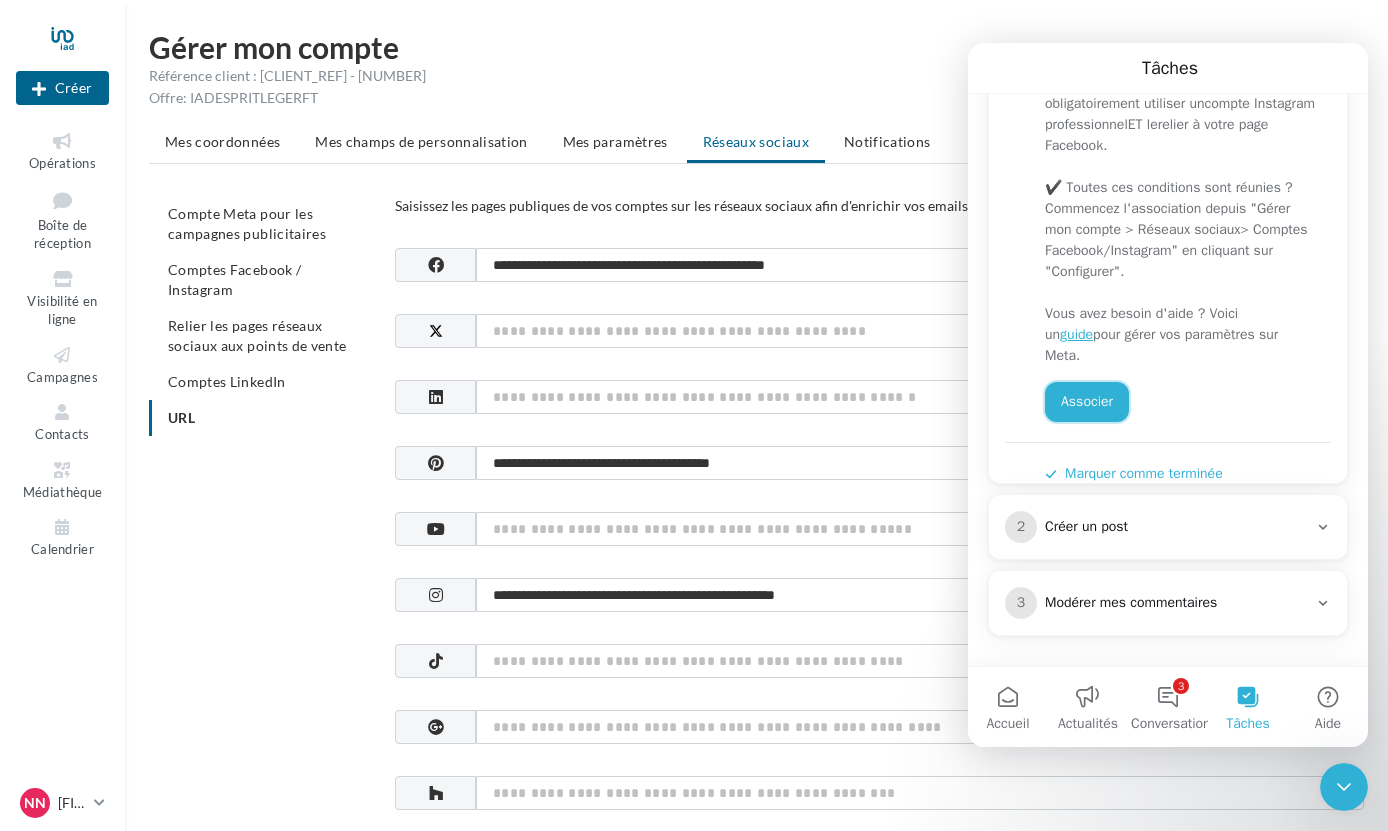 click on "Associer" at bounding box center (1087, 402) 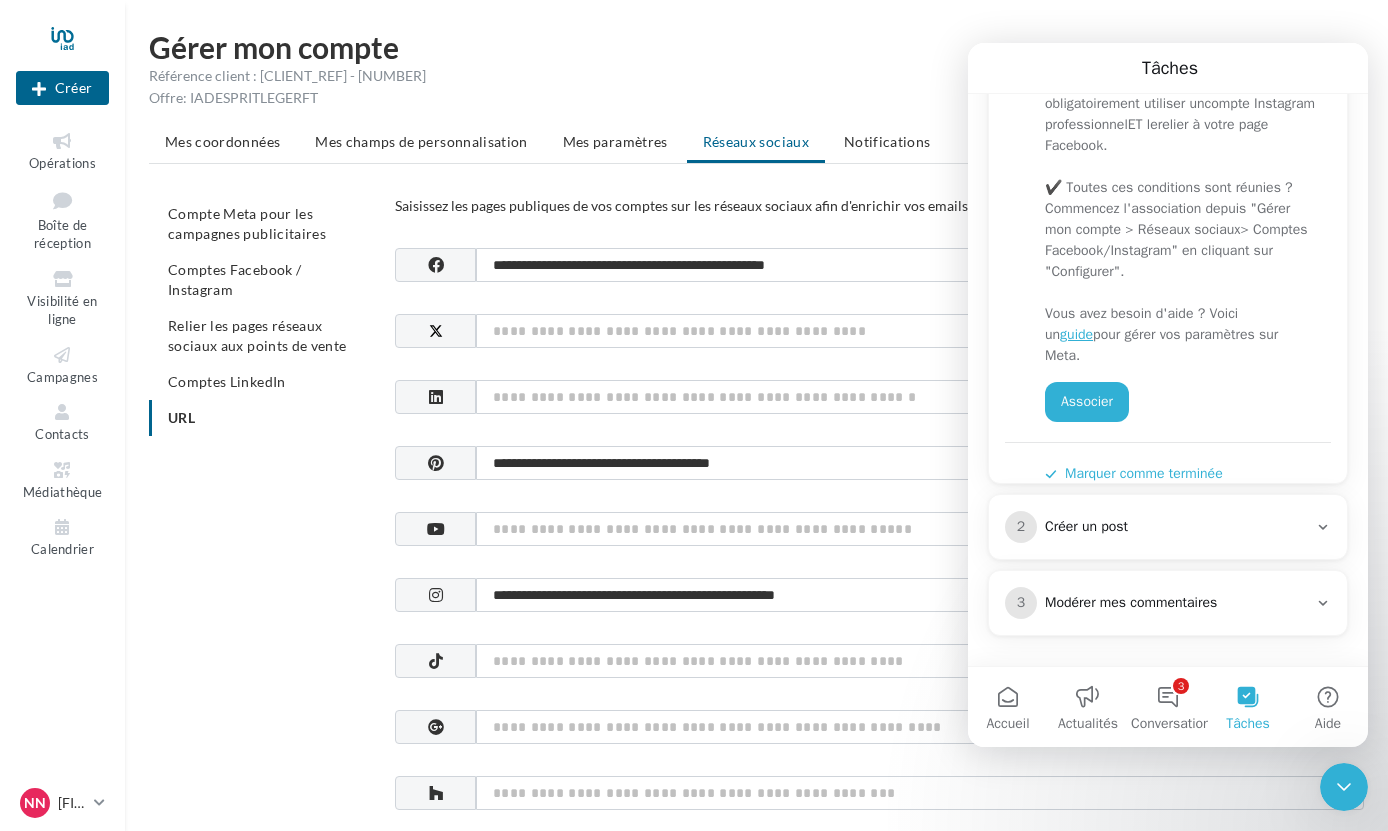 click on "**********" at bounding box center (764, 965) 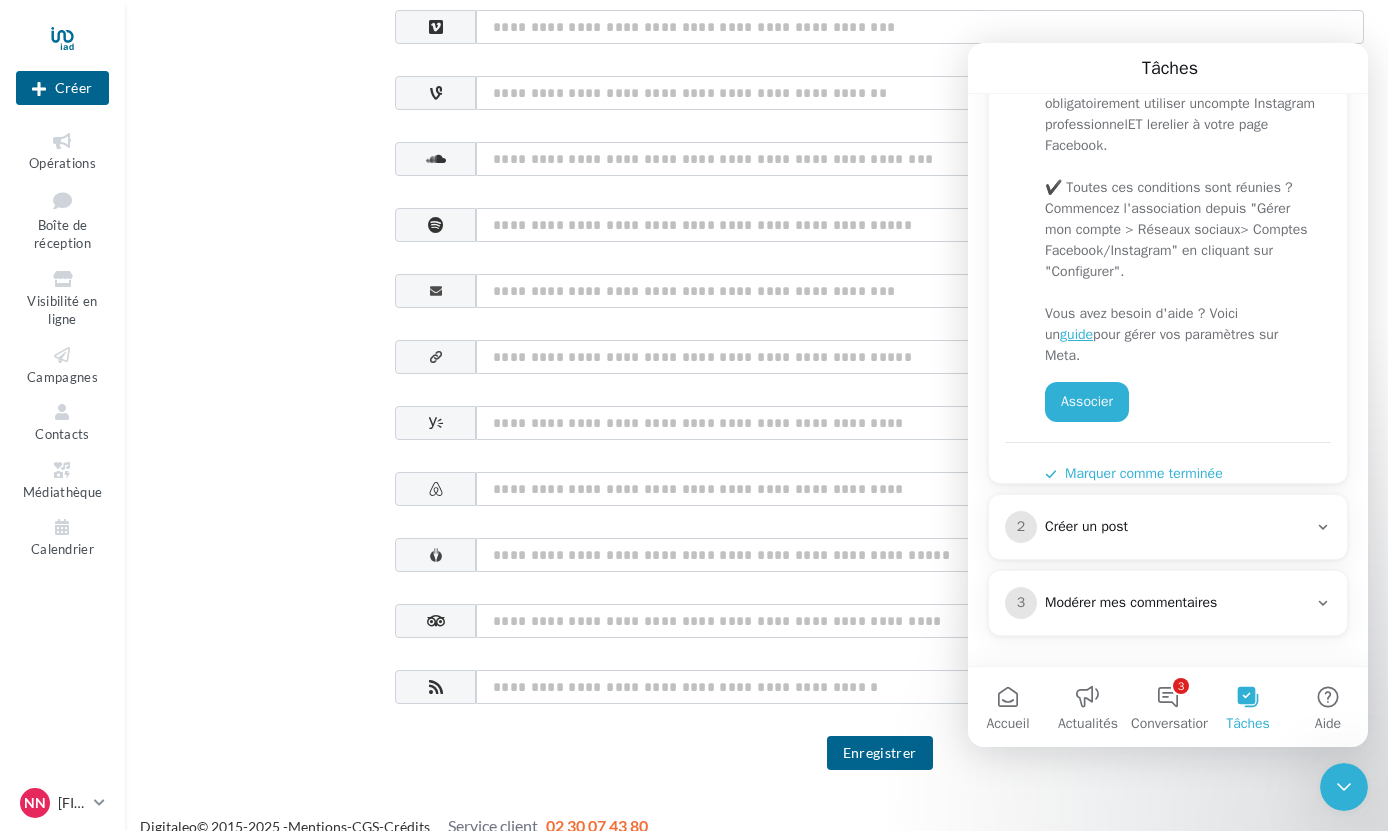 scroll, scrollTop: 989, scrollLeft: 0, axis: vertical 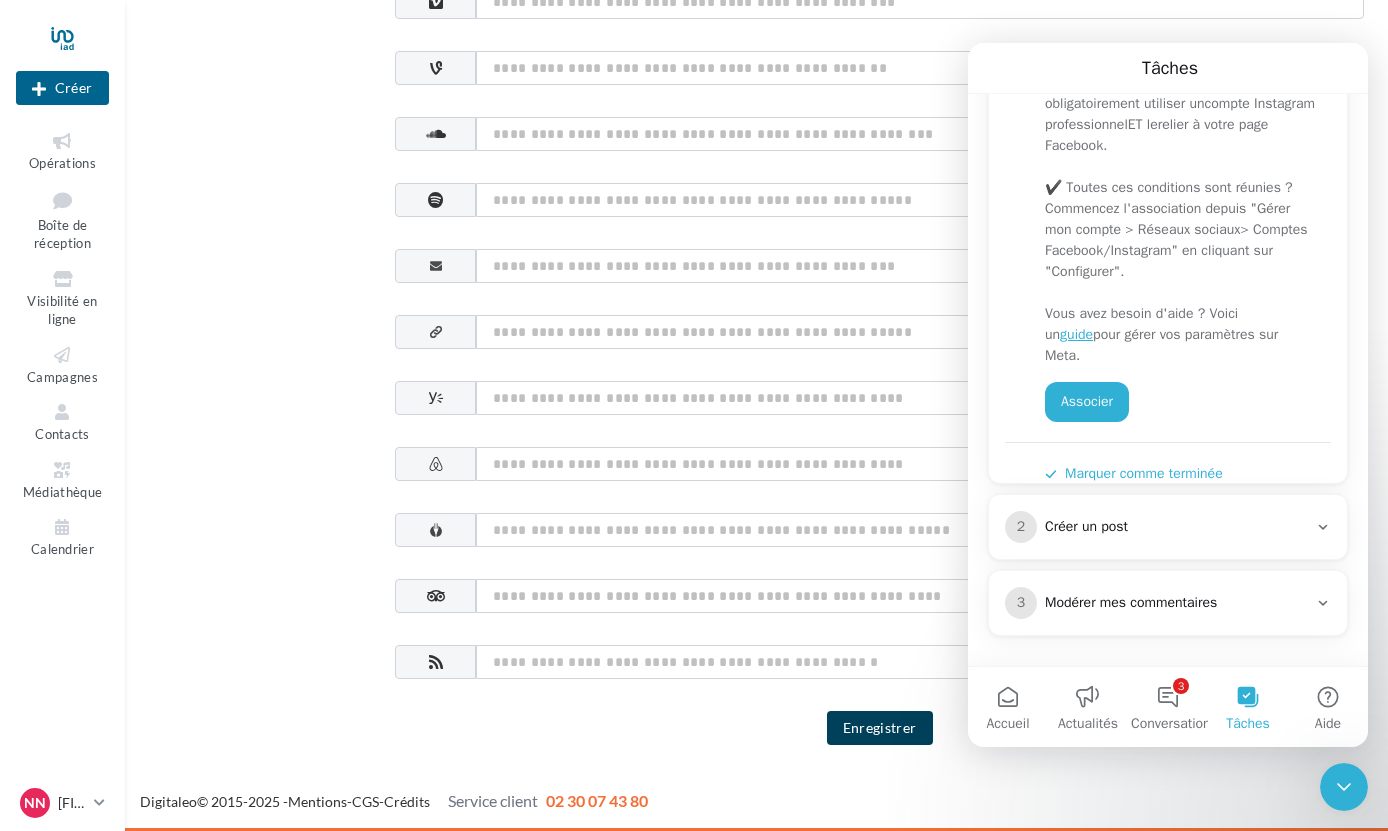 click on "Enregistrer" at bounding box center [880, 728] 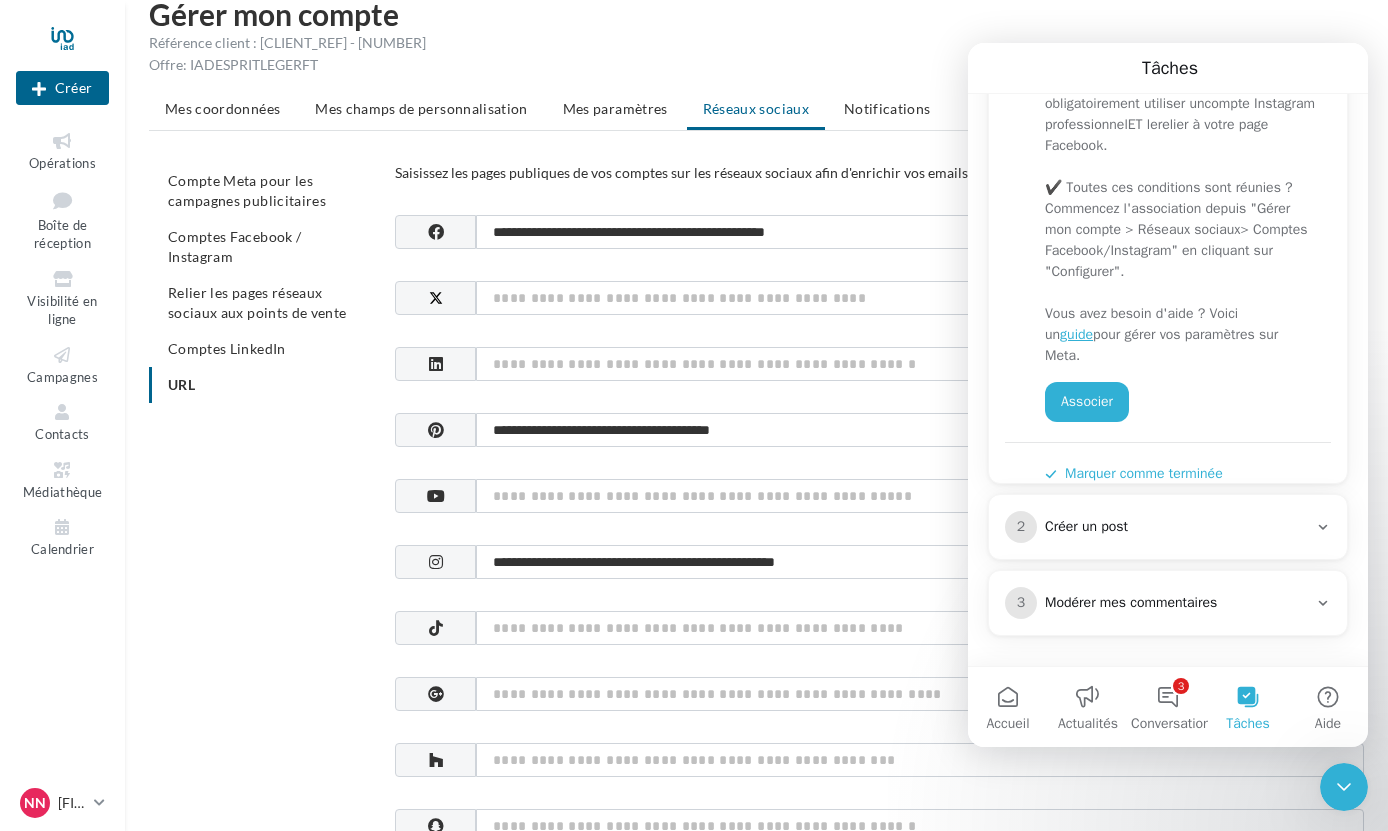 scroll, scrollTop: 0, scrollLeft: 0, axis: both 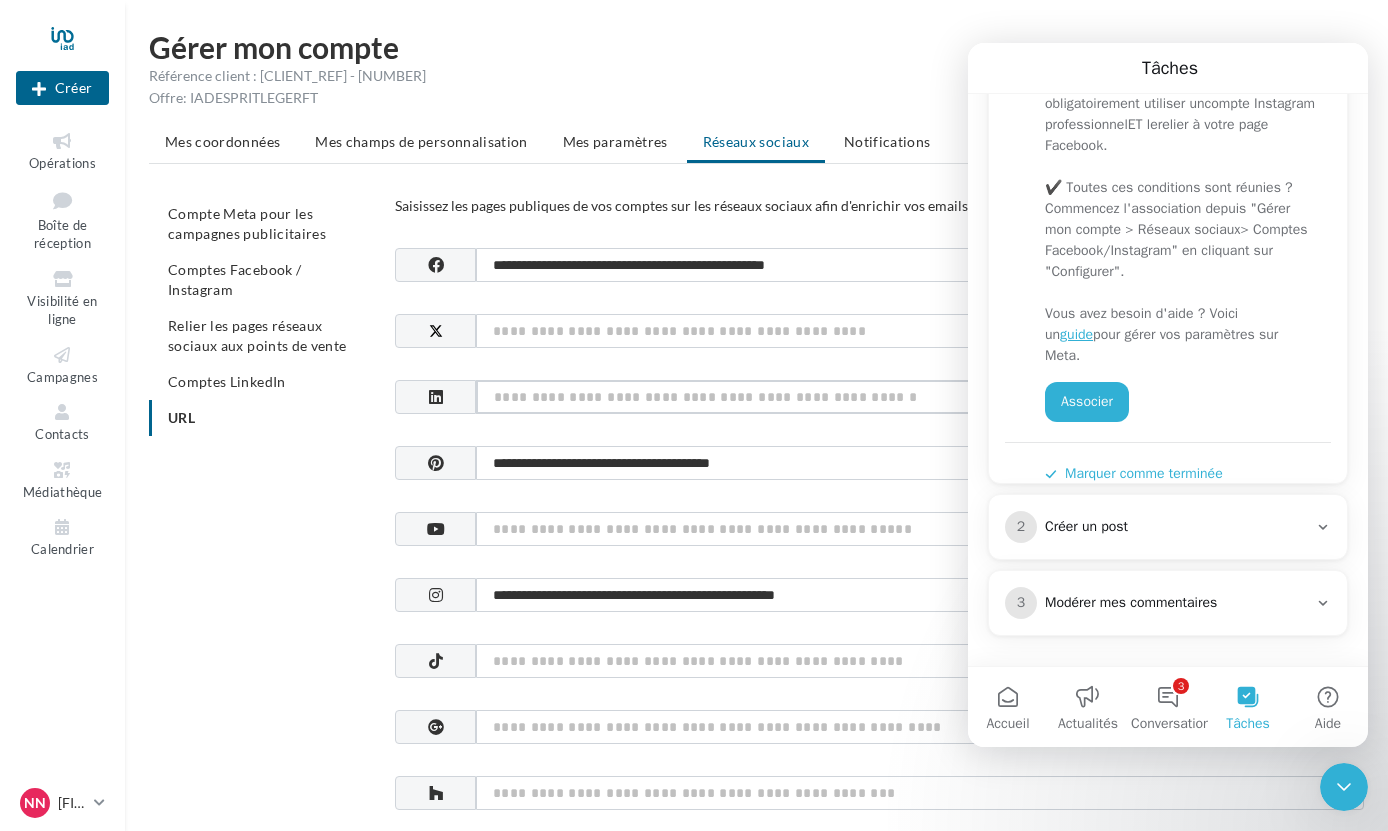 click at bounding box center [920, 397] 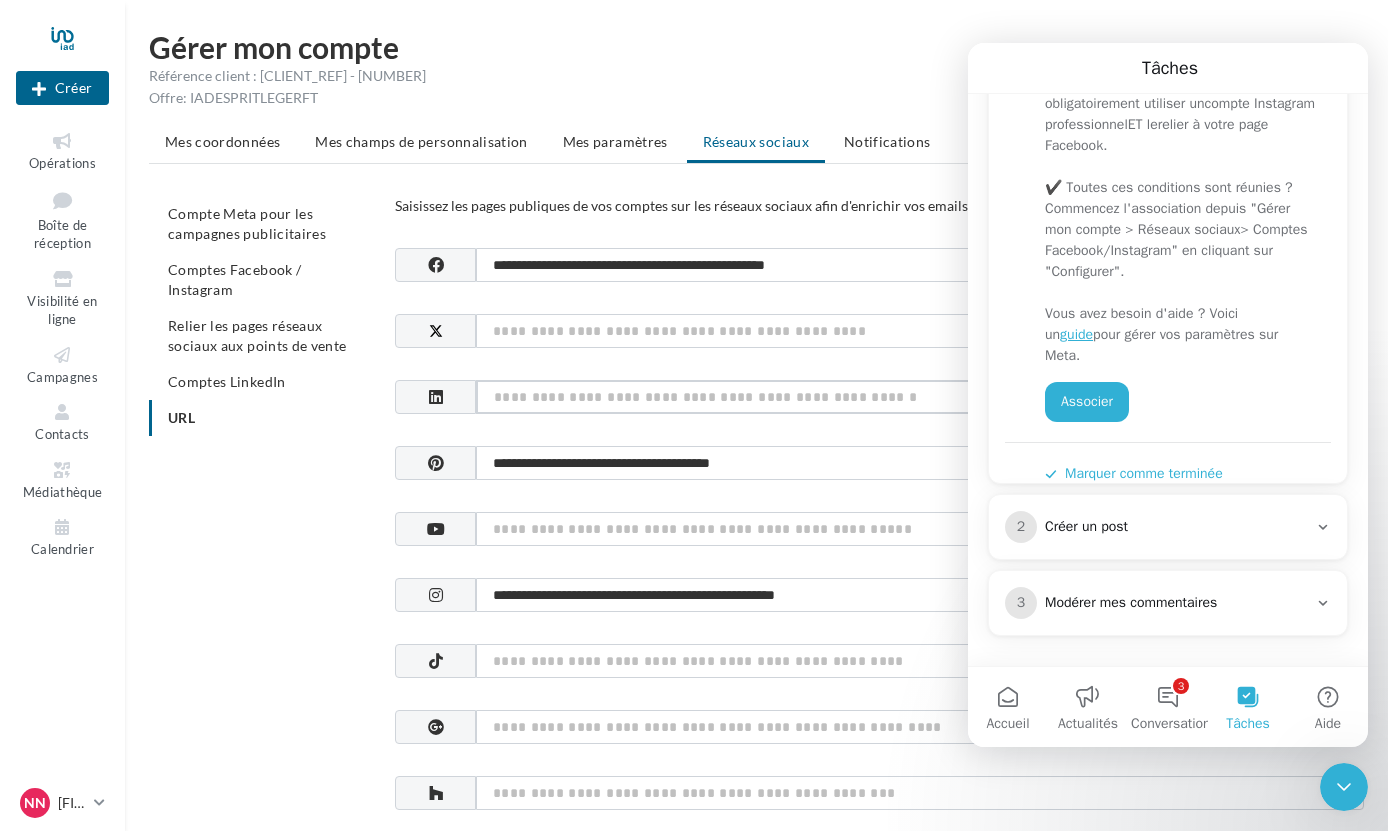 paste on "**********" 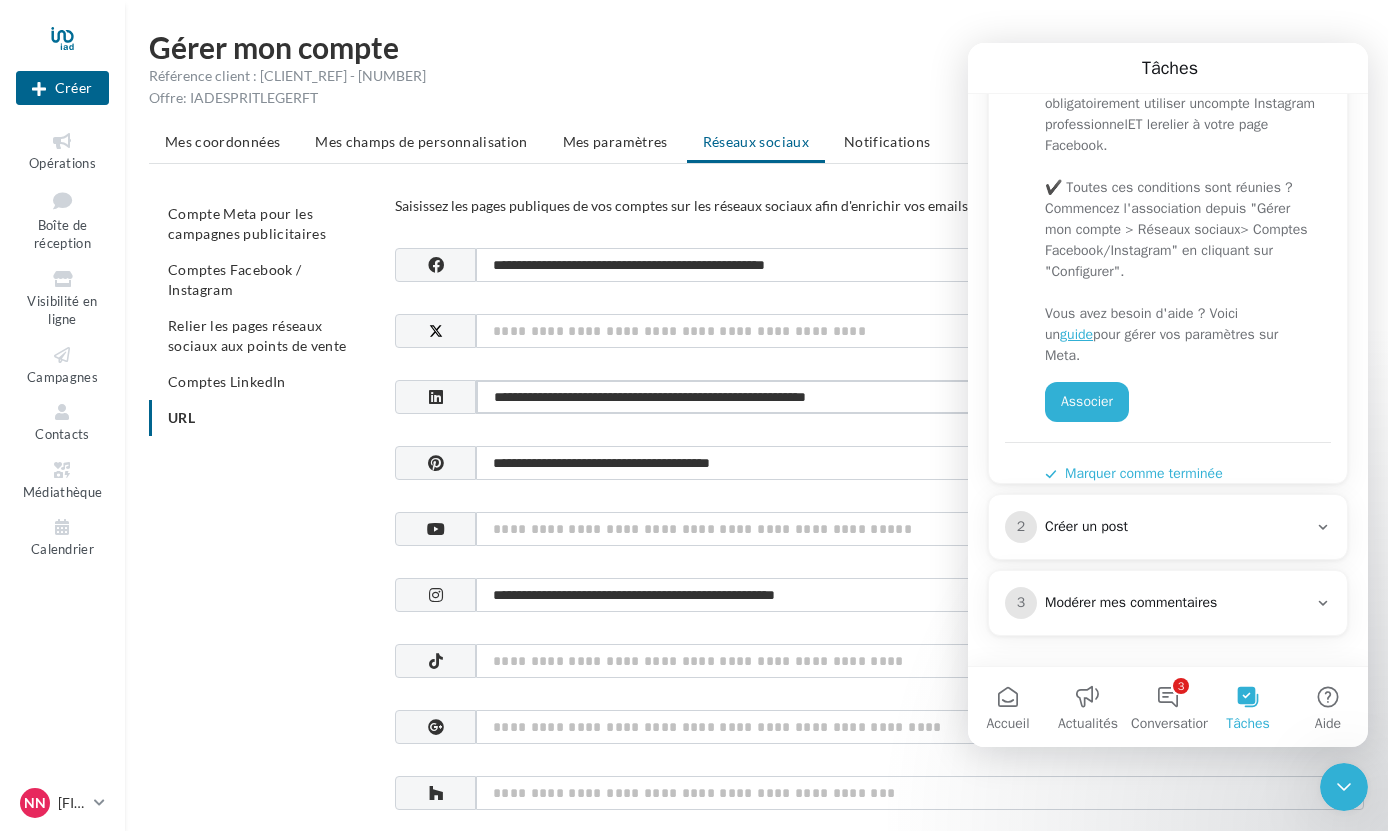 type on "**********" 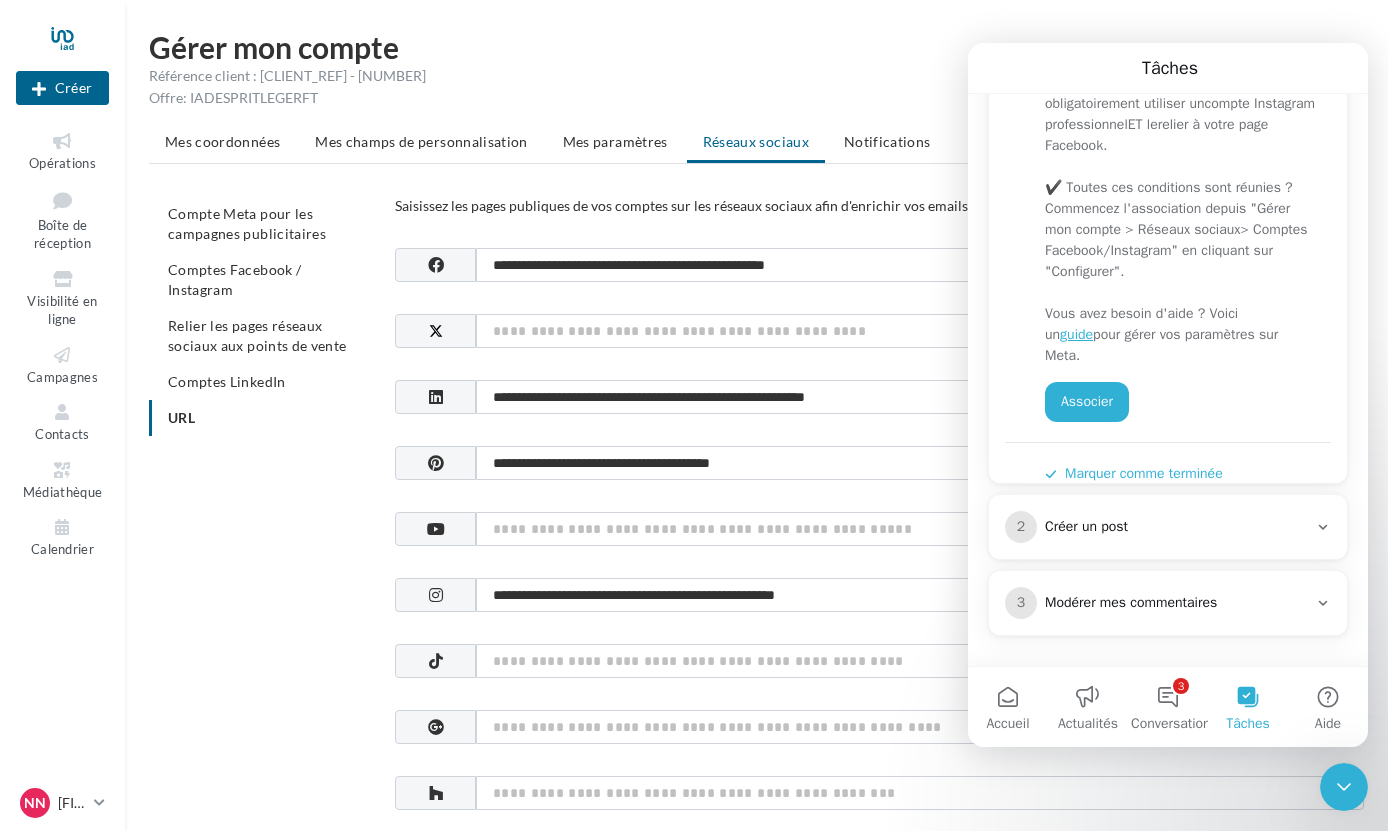 click on "**********" at bounding box center (764, 965) 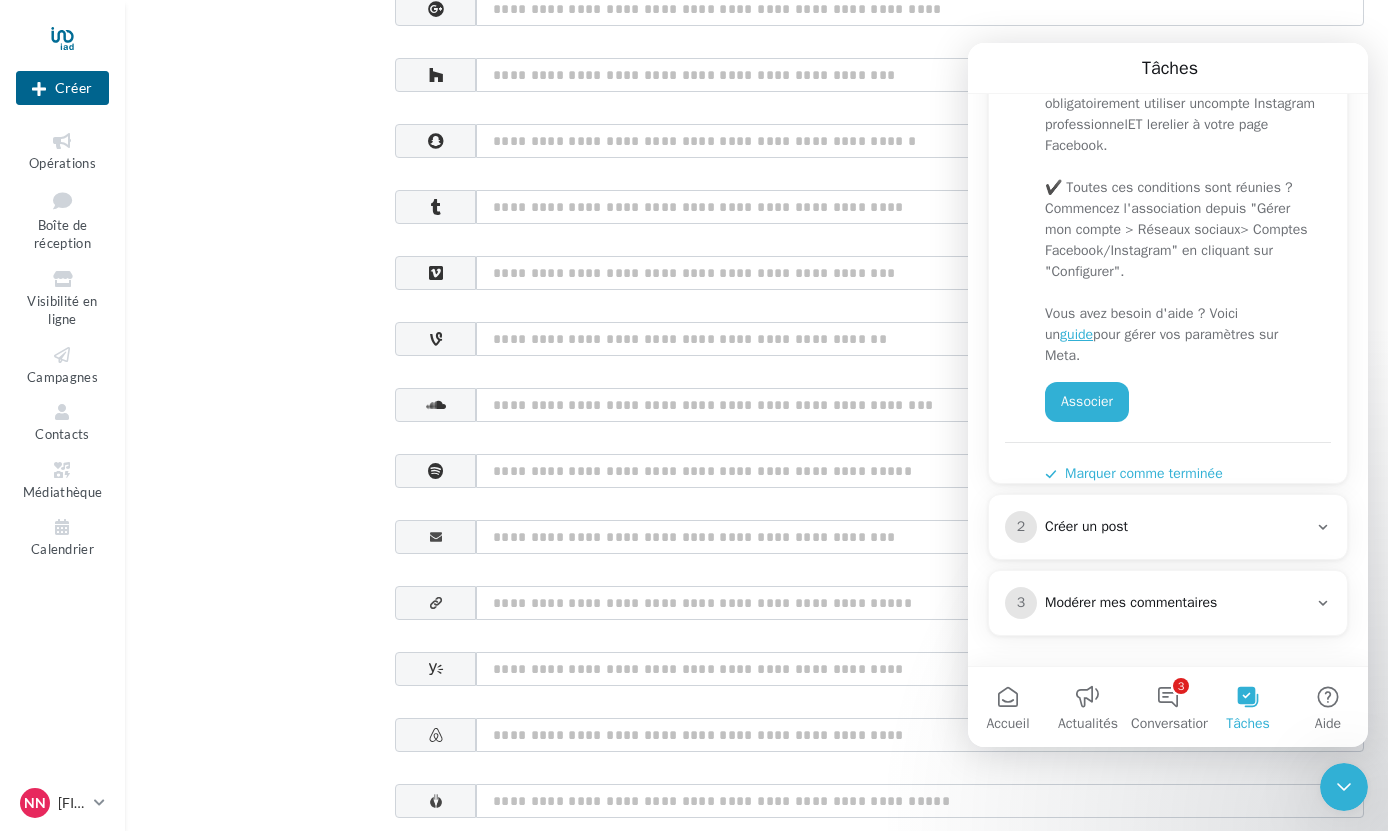 scroll, scrollTop: 989, scrollLeft: 0, axis: vertical 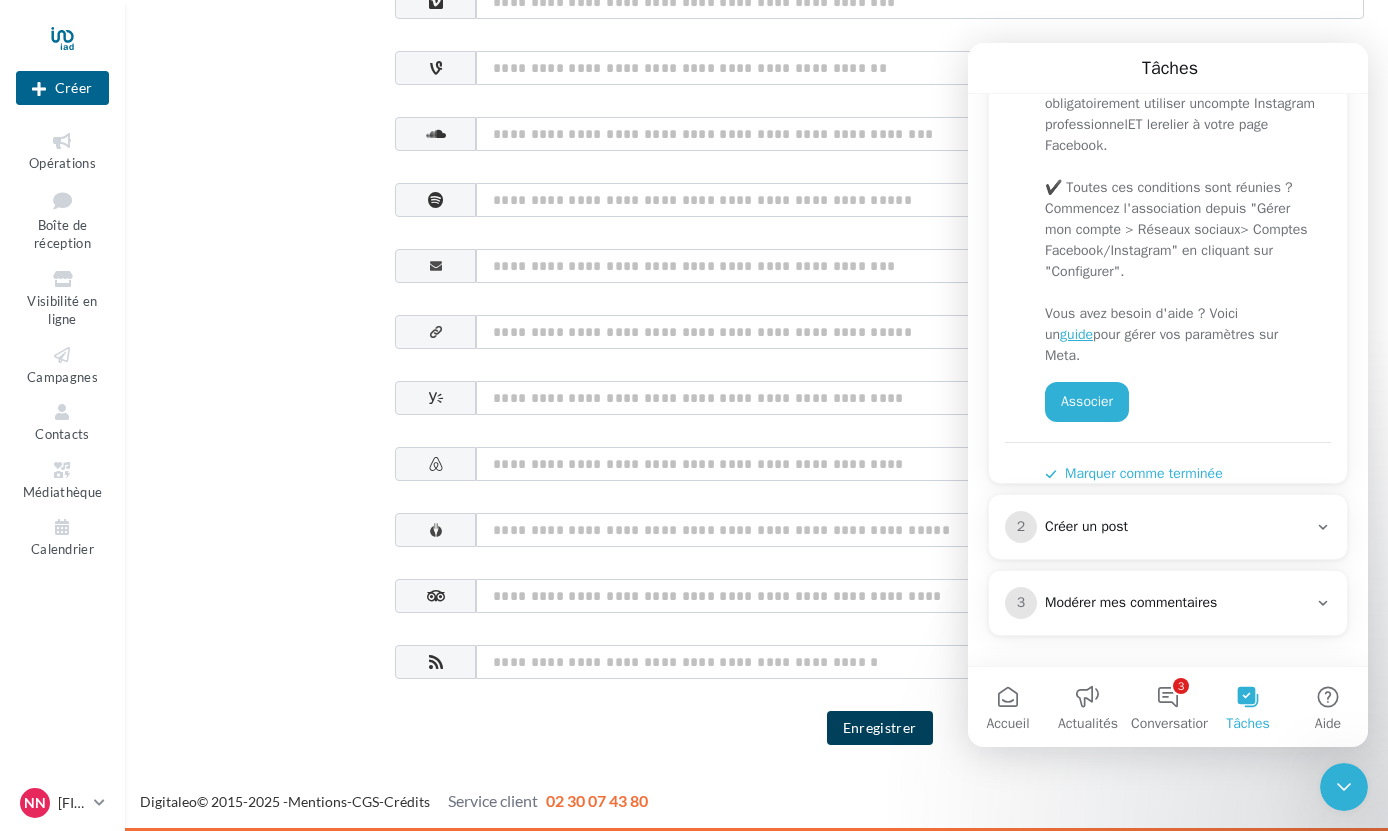 click on "Enregistrer" at bounding box center (880, 728) 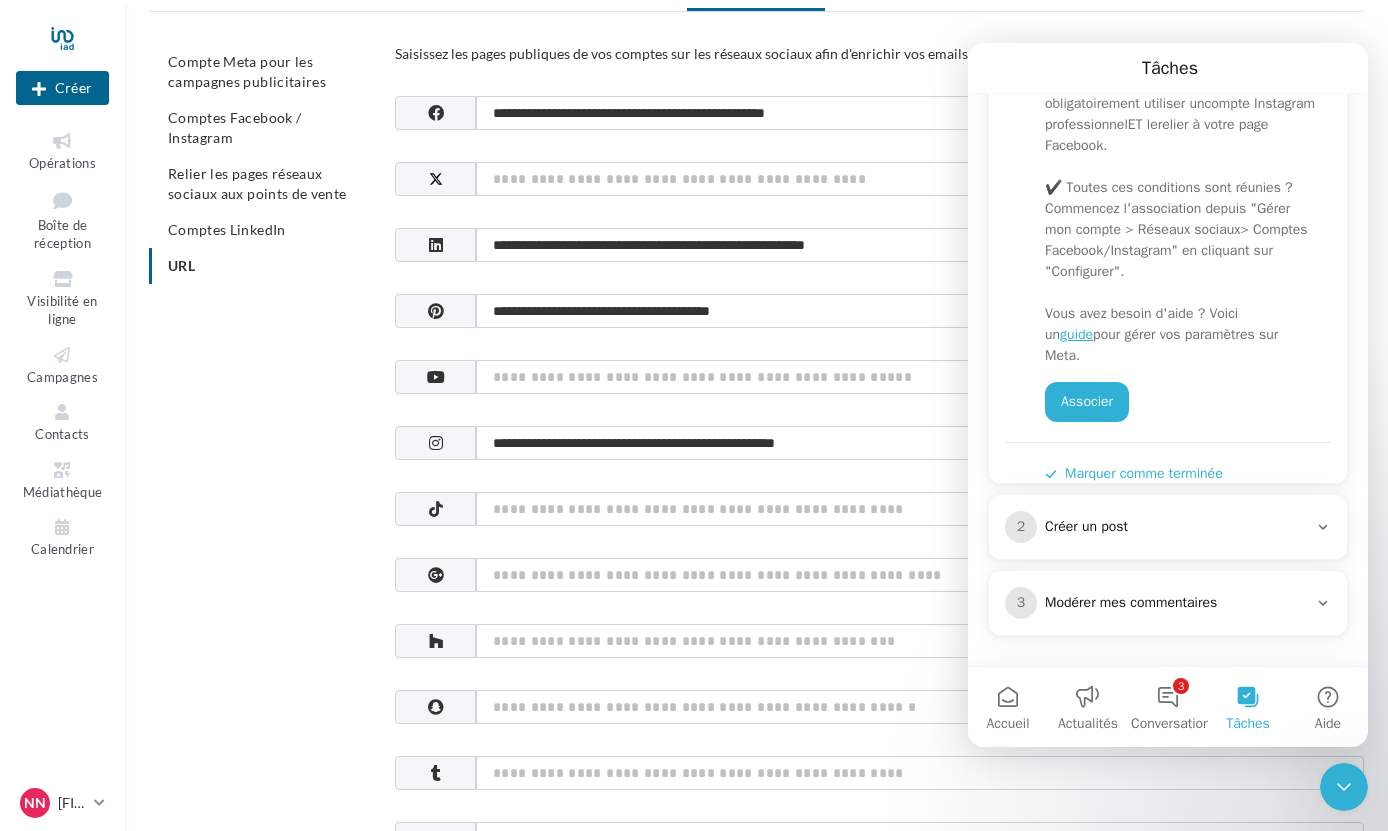 scroll, scrollTop: 149, scrollLeft: 0, axis: vertical 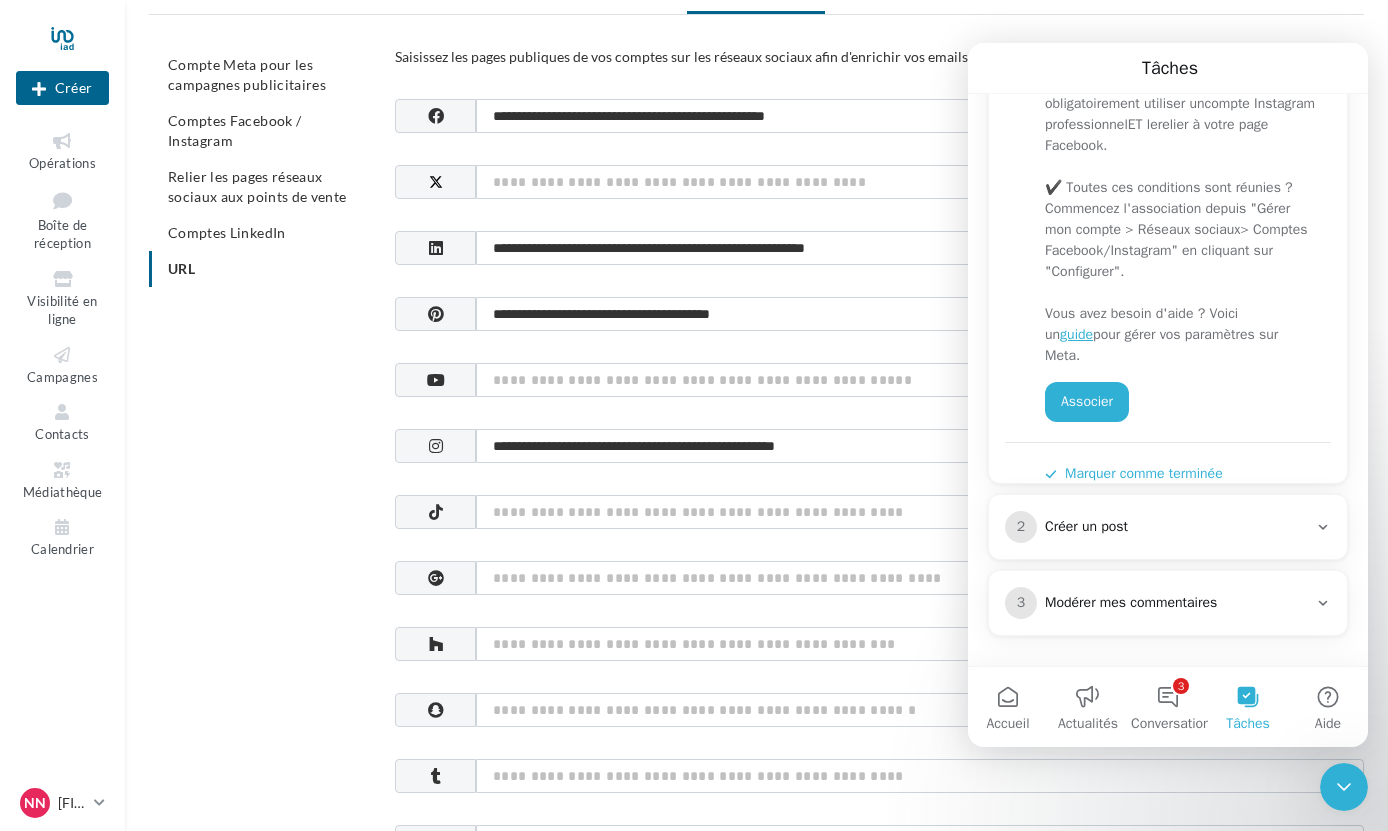 click on "Marquer comme terminée" at bounding box center (1134, 473) 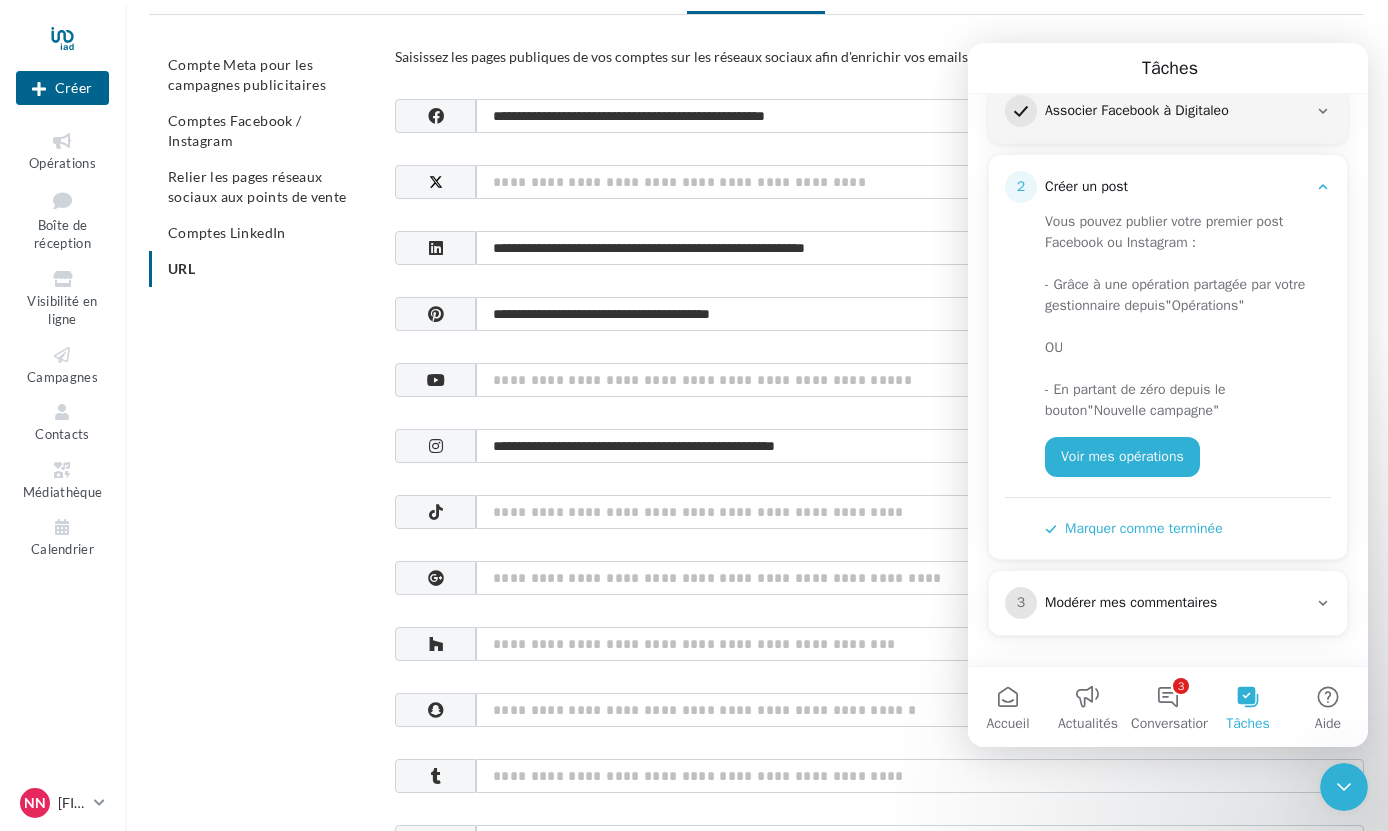 scroll, scrollTop: 287, scrollLeft: 0, axis: vertical 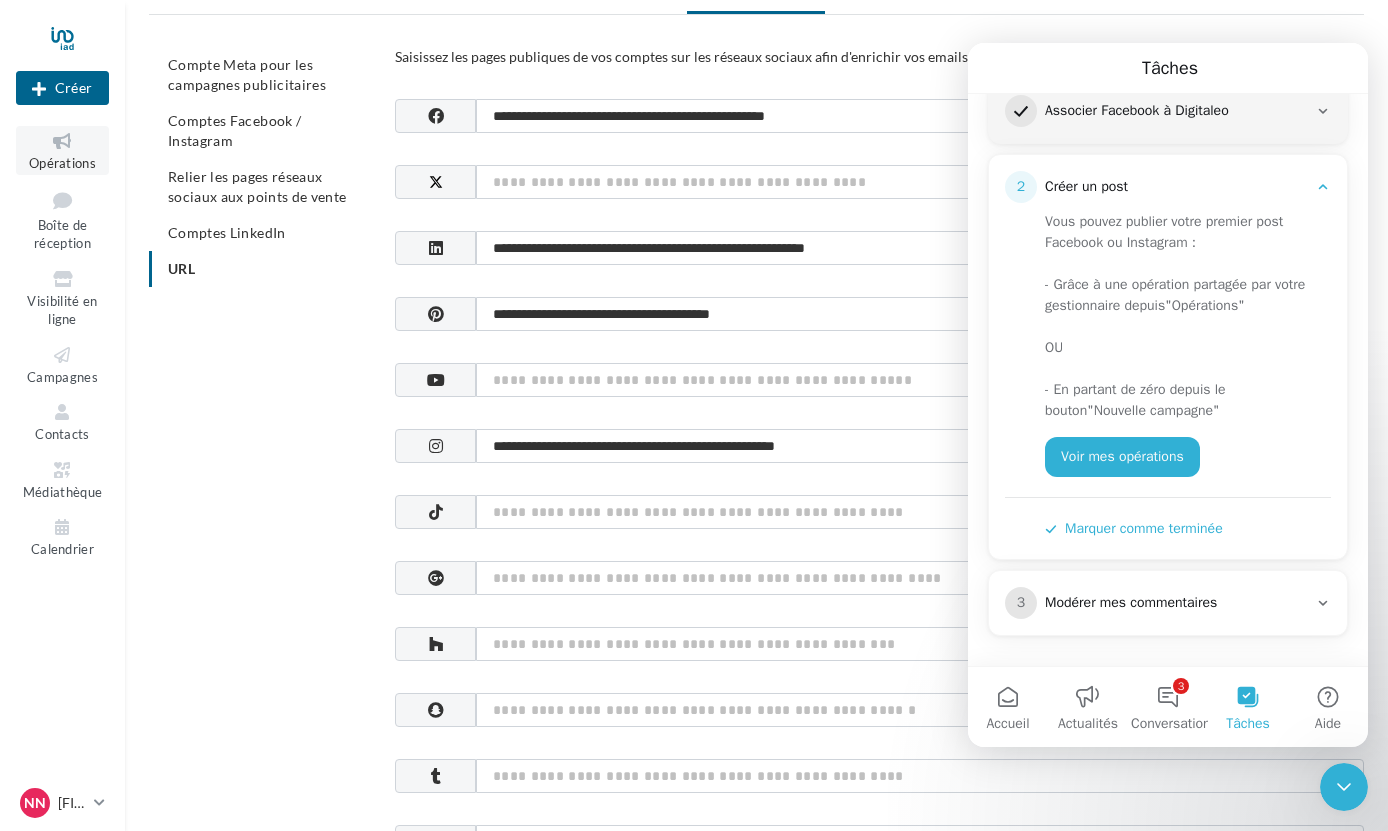 click at bounding box center [62, 141] 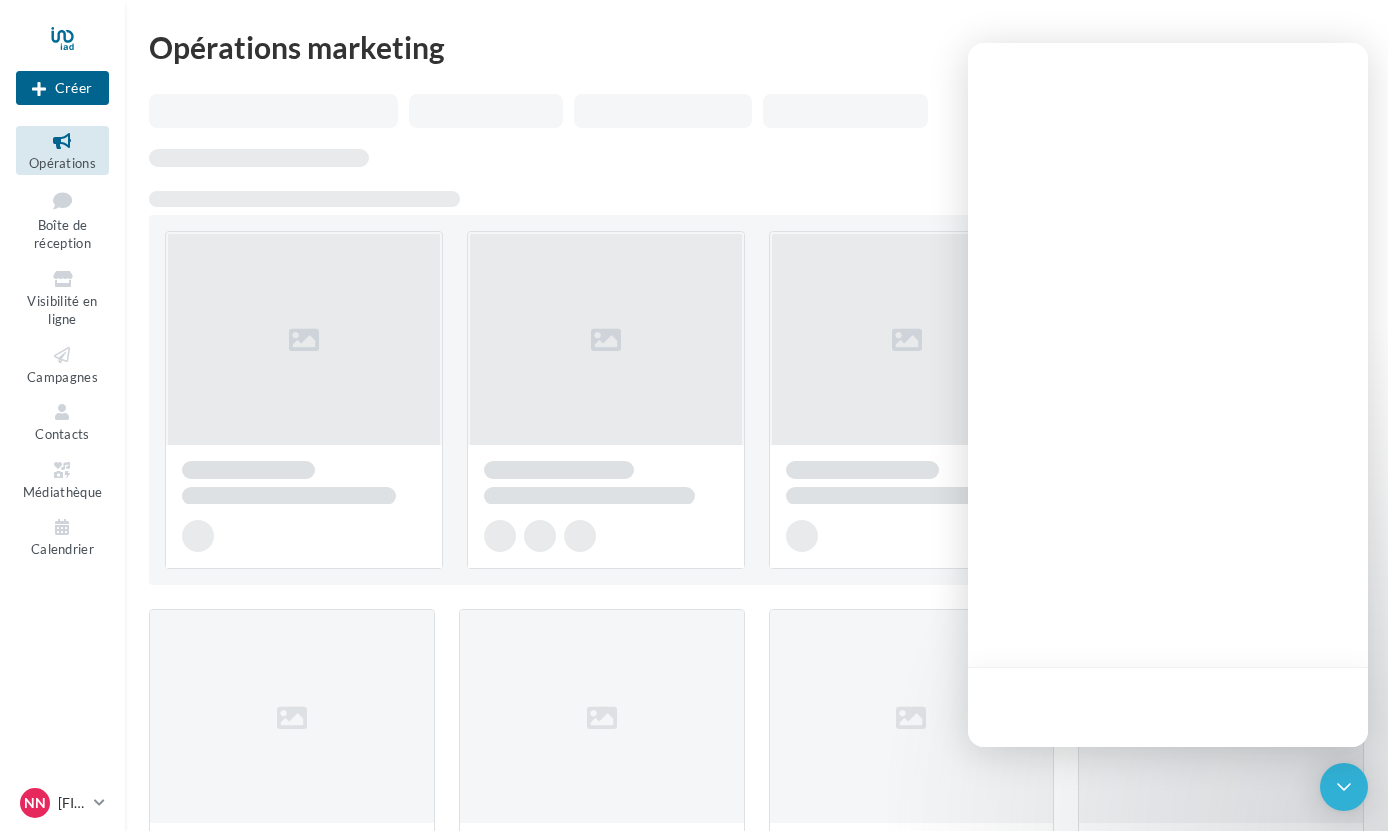 scroll, scrollTop: 0, scrollLeft: 0, axis: both 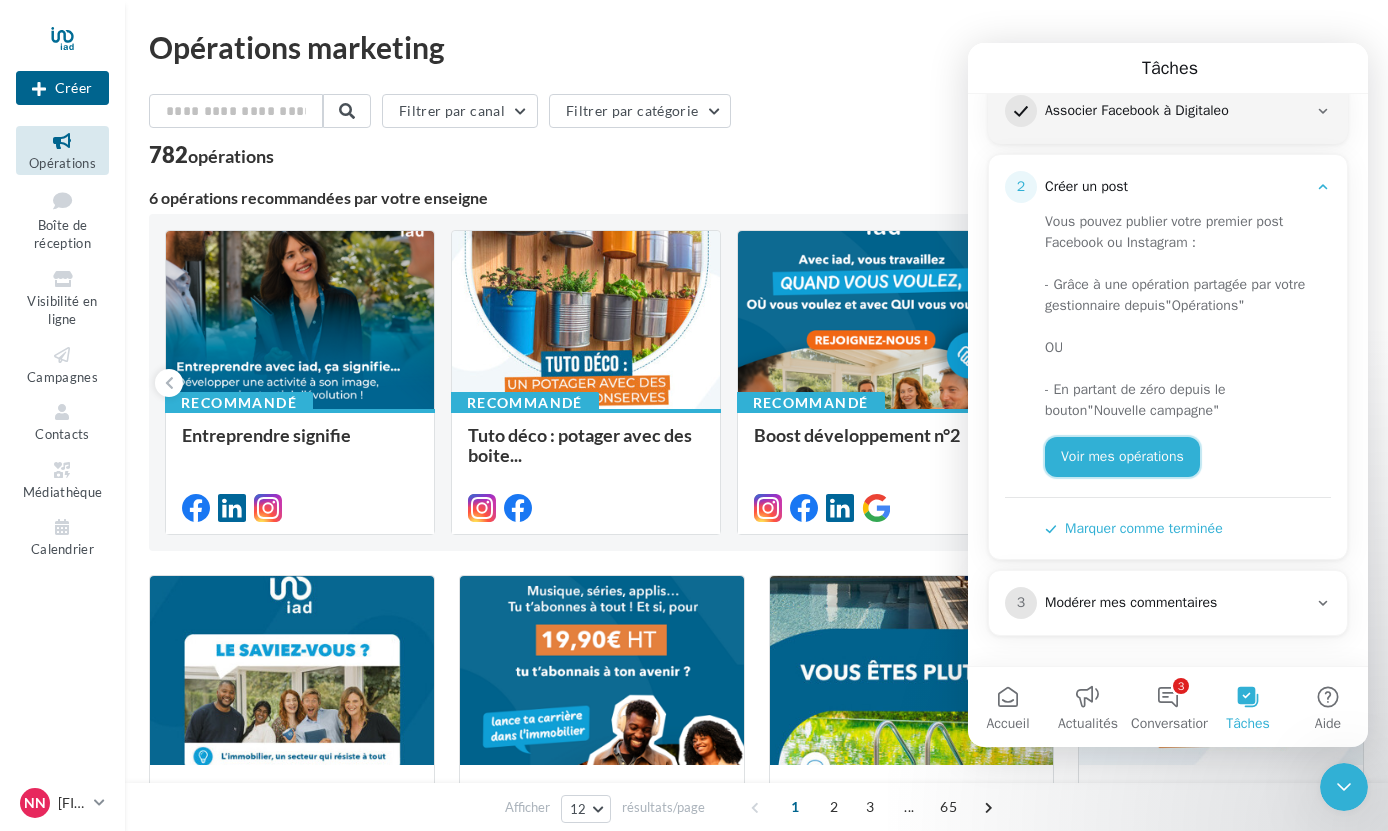click on "Voir mes opérations" at bounding box center (1122, 457) 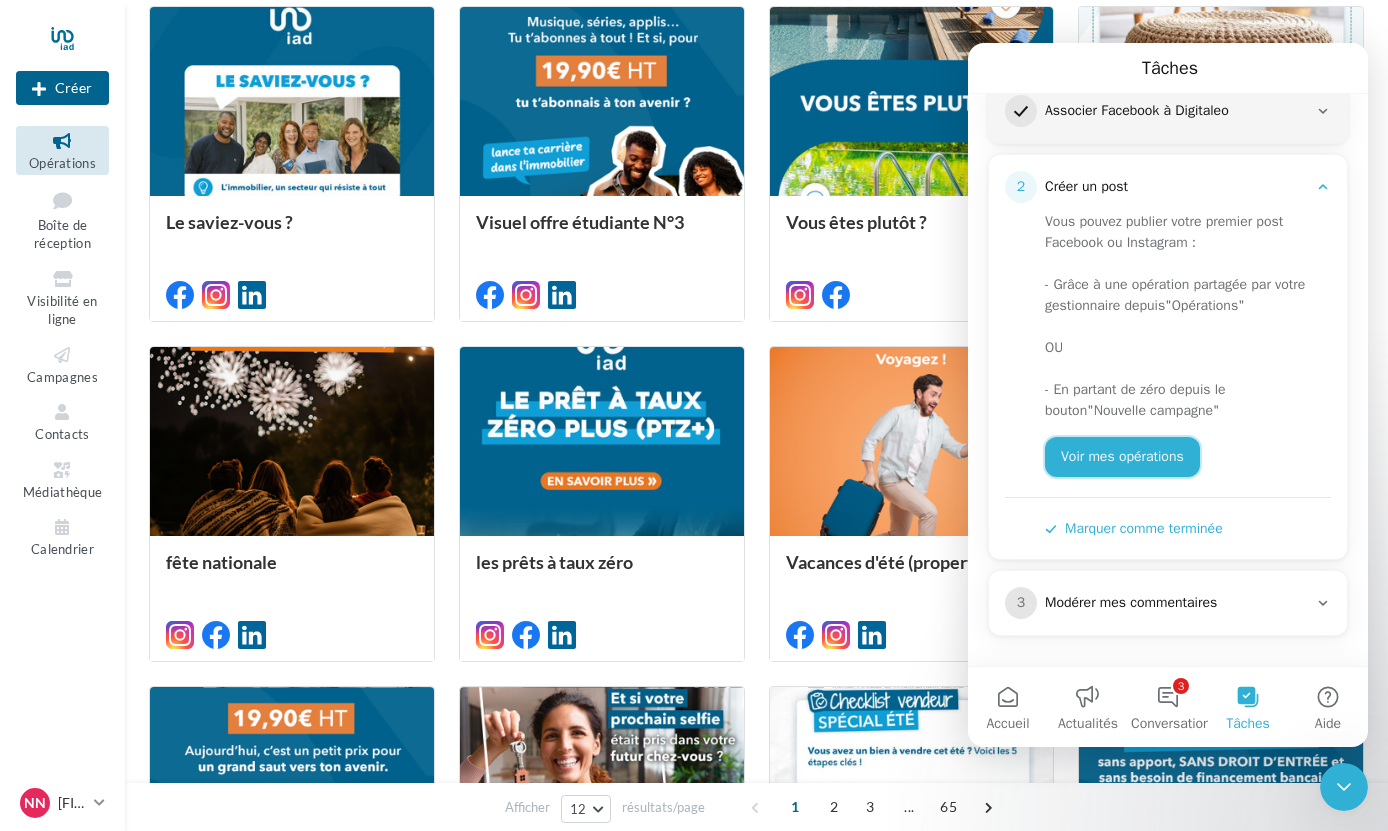 scroll, scrollTop: 0, scrollLeft: 0, axis: both 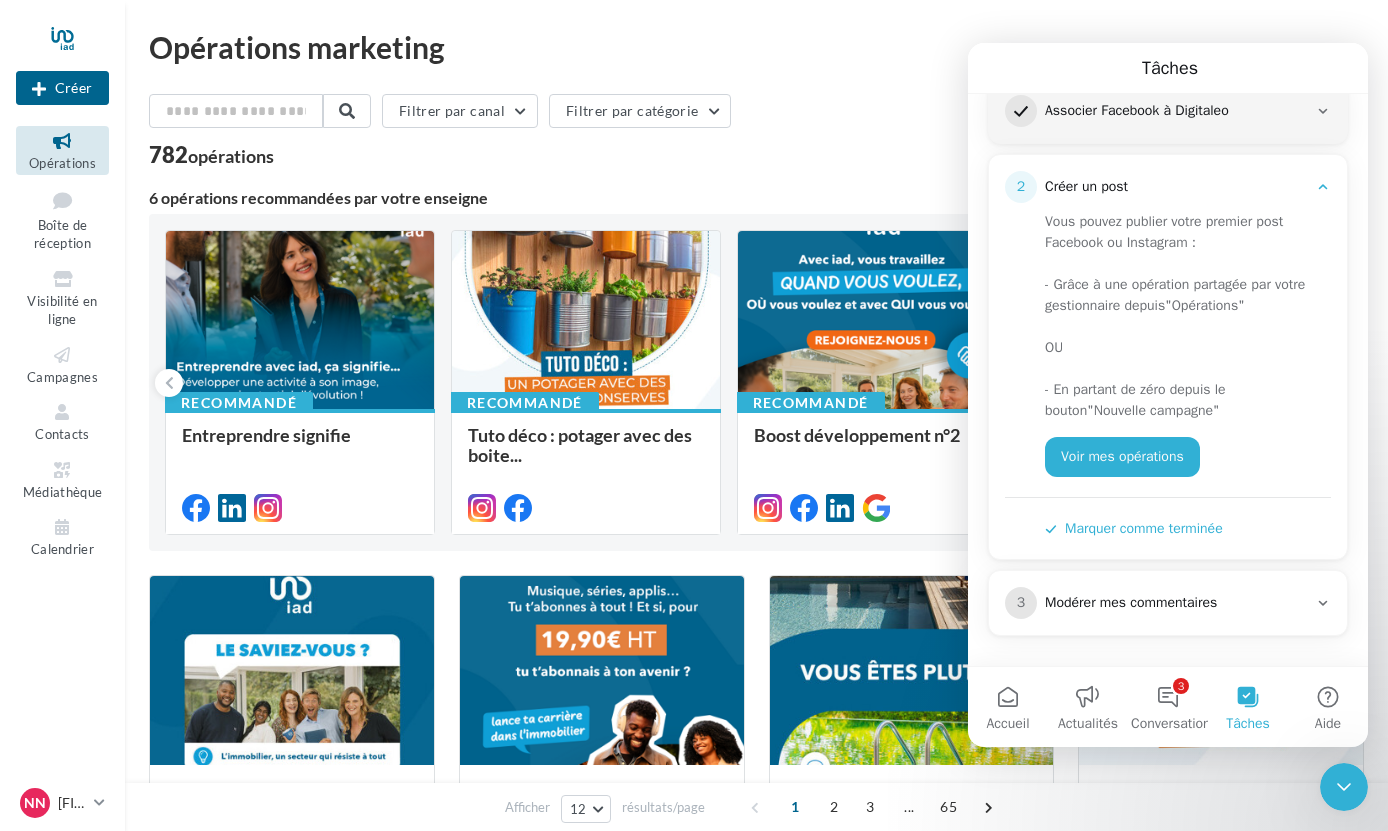 click 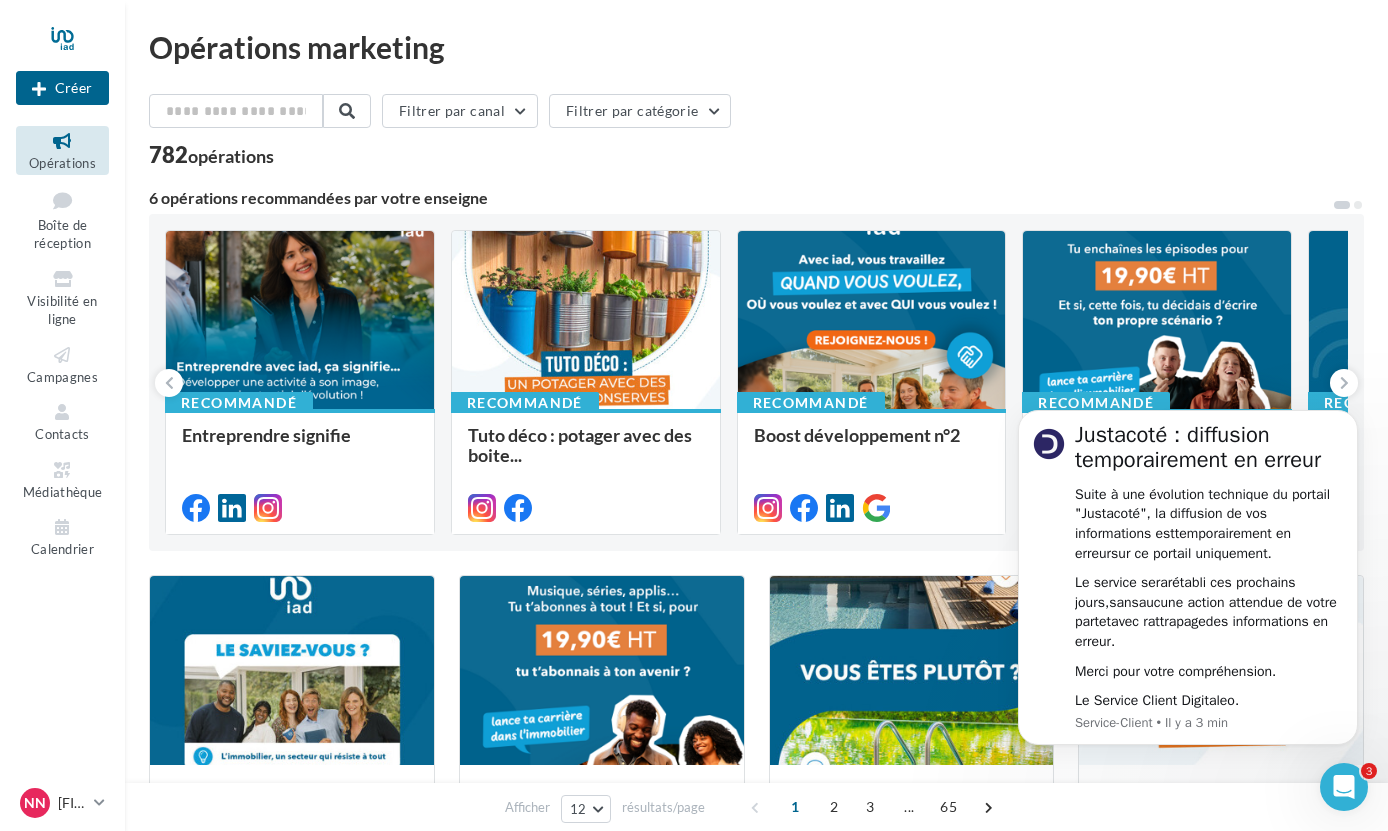 scroll, scrollTop: 0, scrollLeft: 0, axis: both 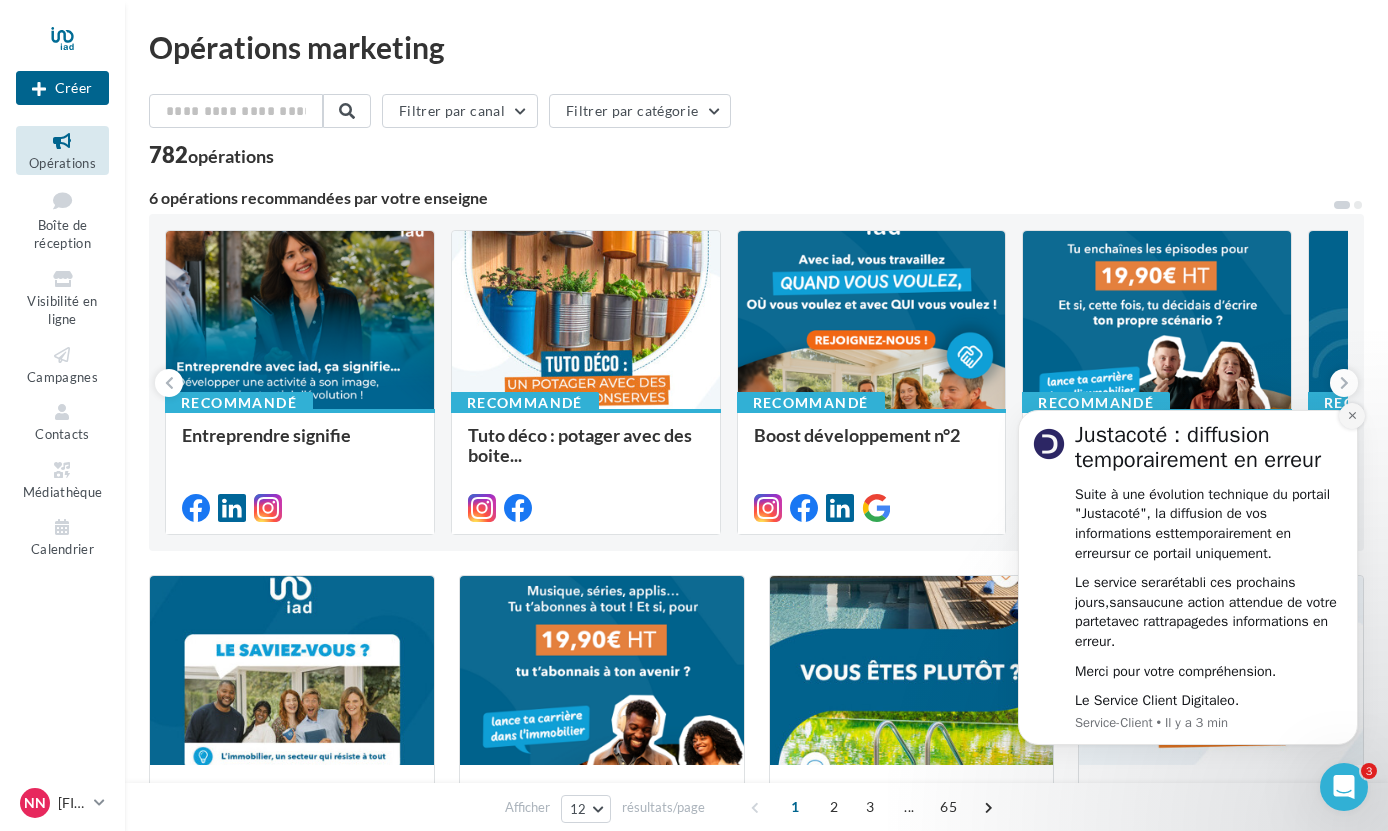 click 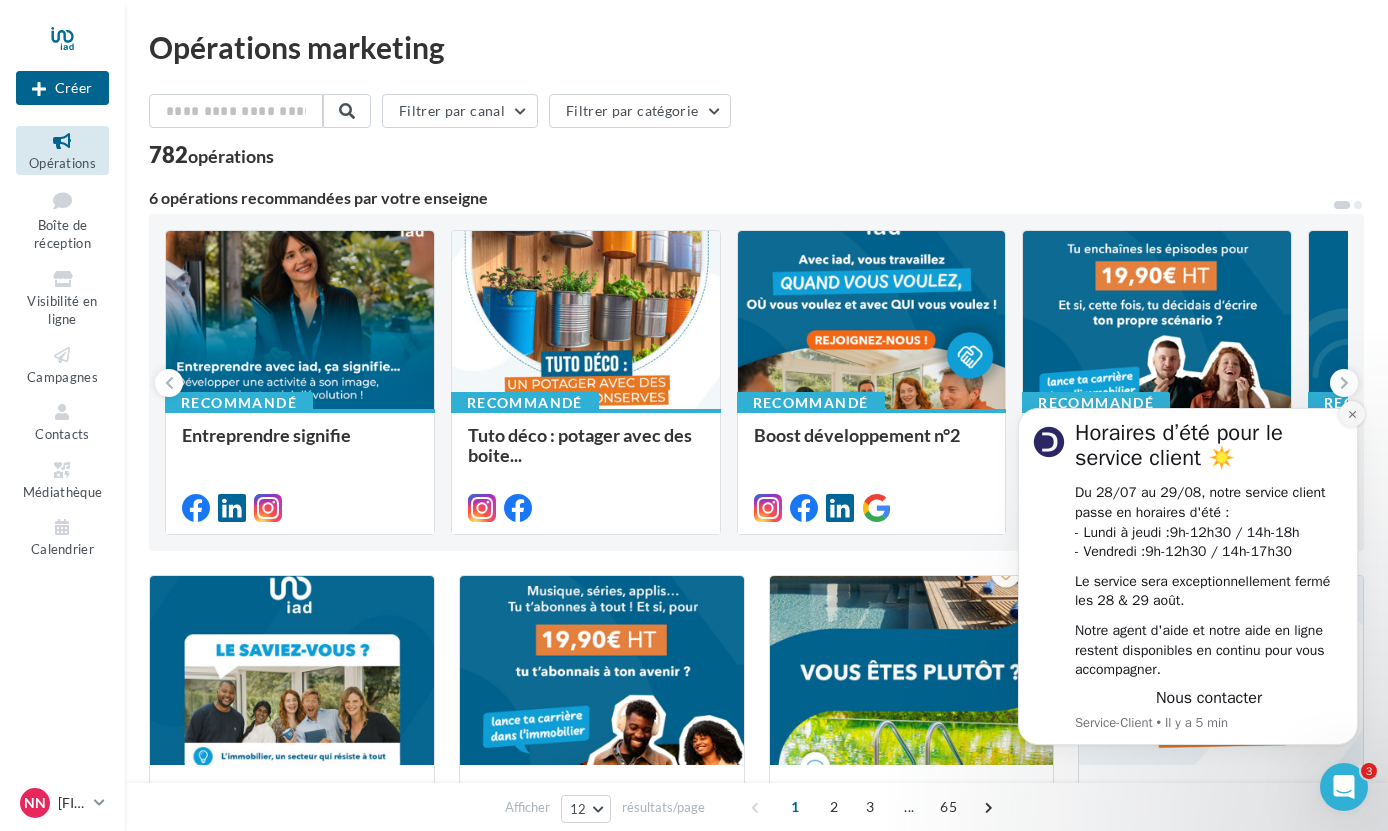 click 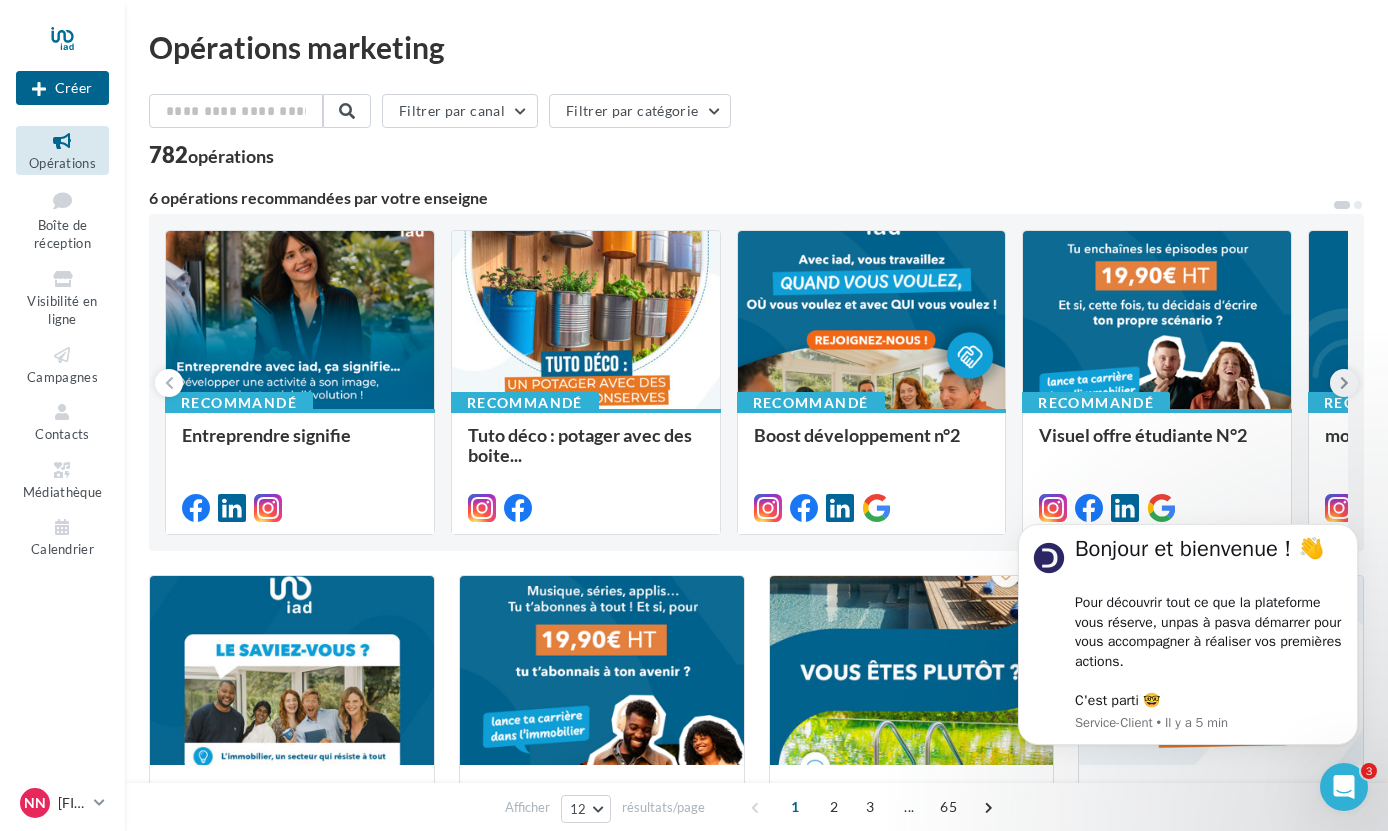 click at bounding box center (1344, 383) 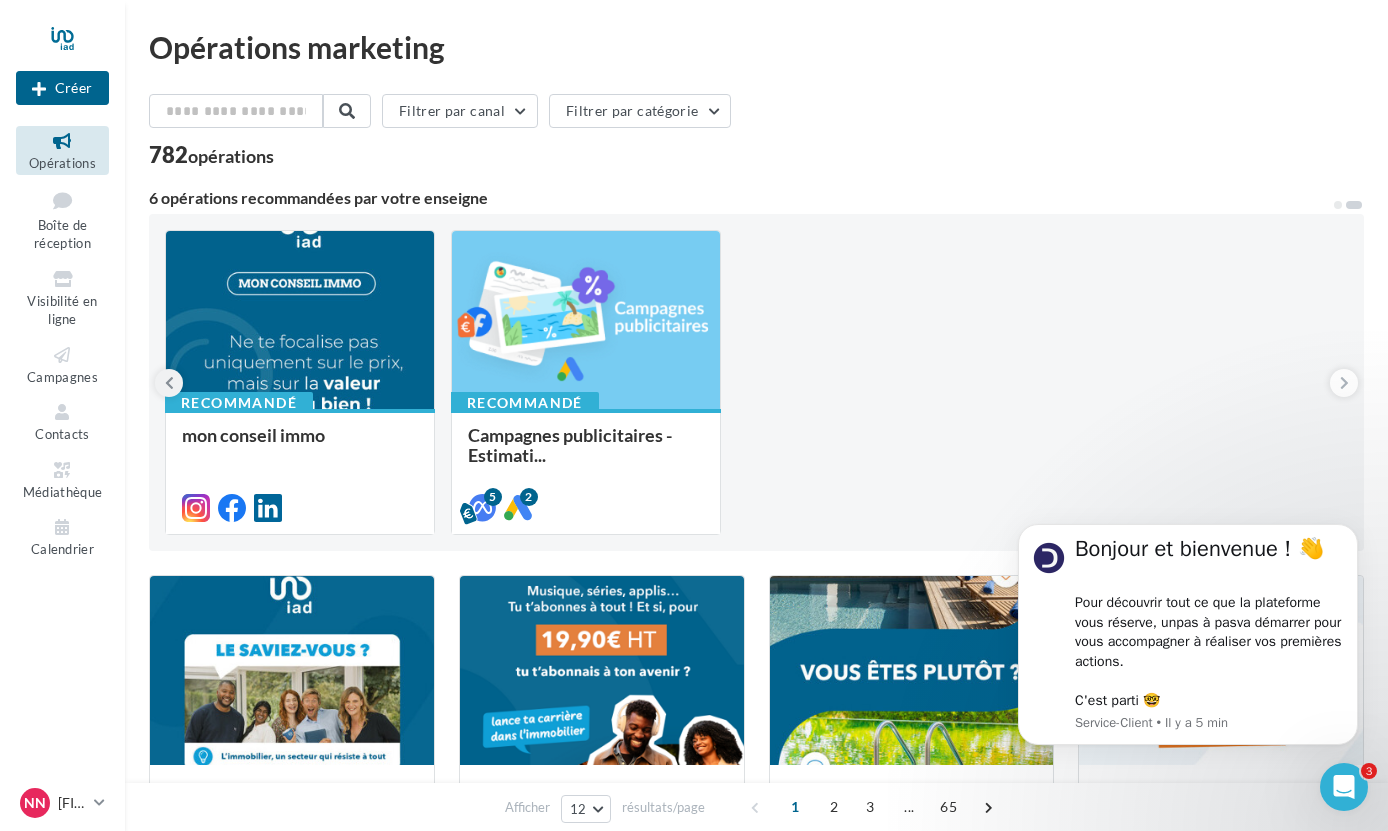 click at bounding box center [169, 383] 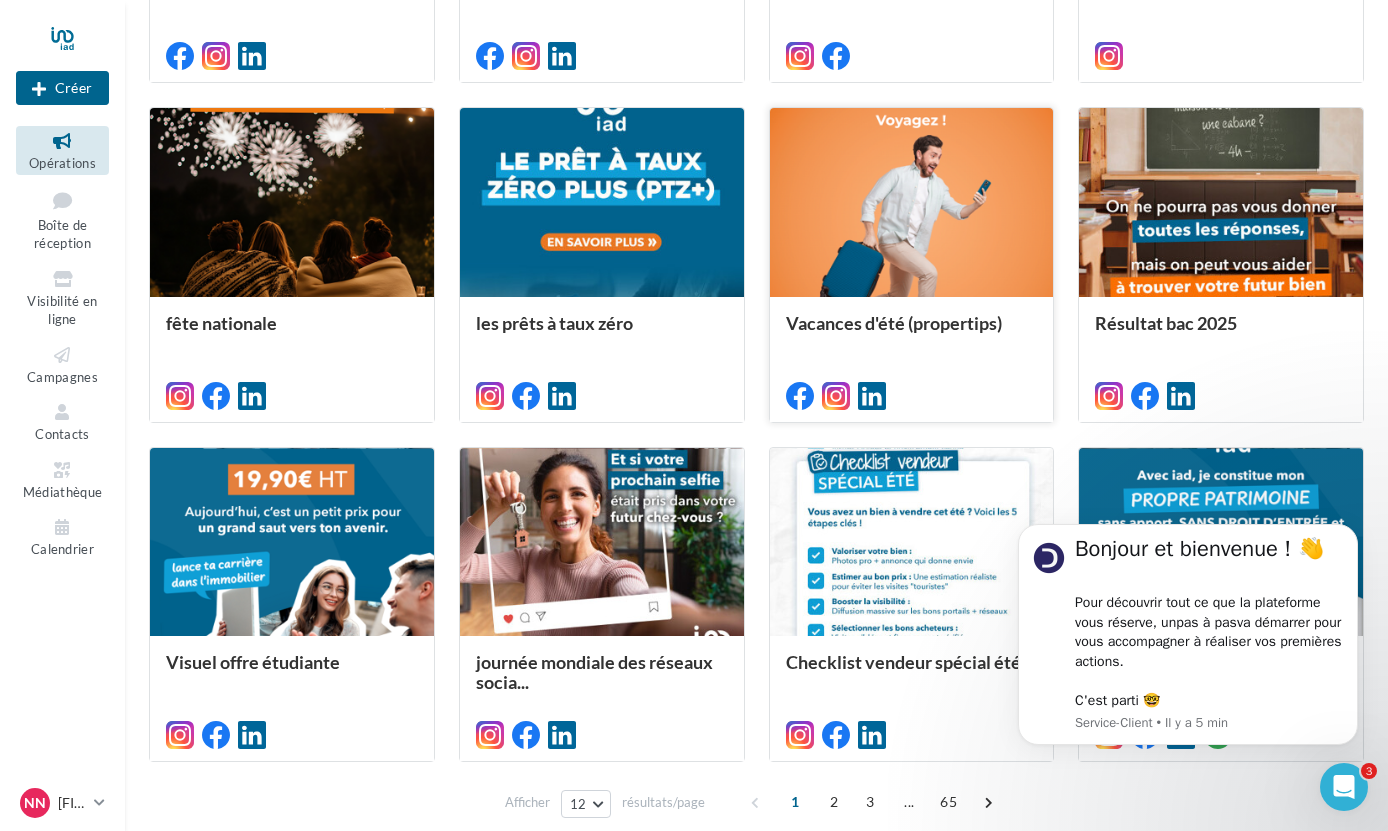 scroll, scrollTop: 807, scrollLeft: 0, axis: vertical 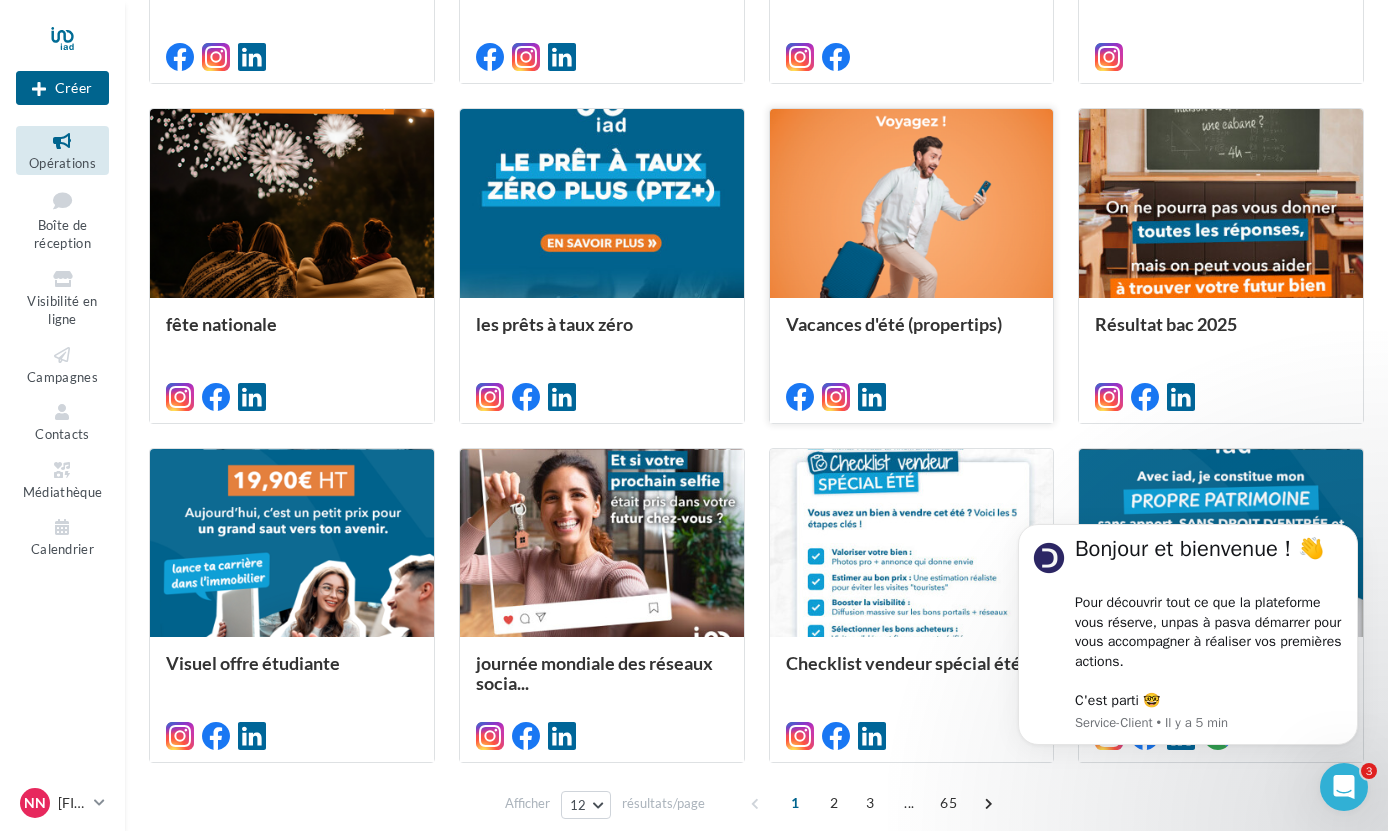 click at bounding box center [912, 204] 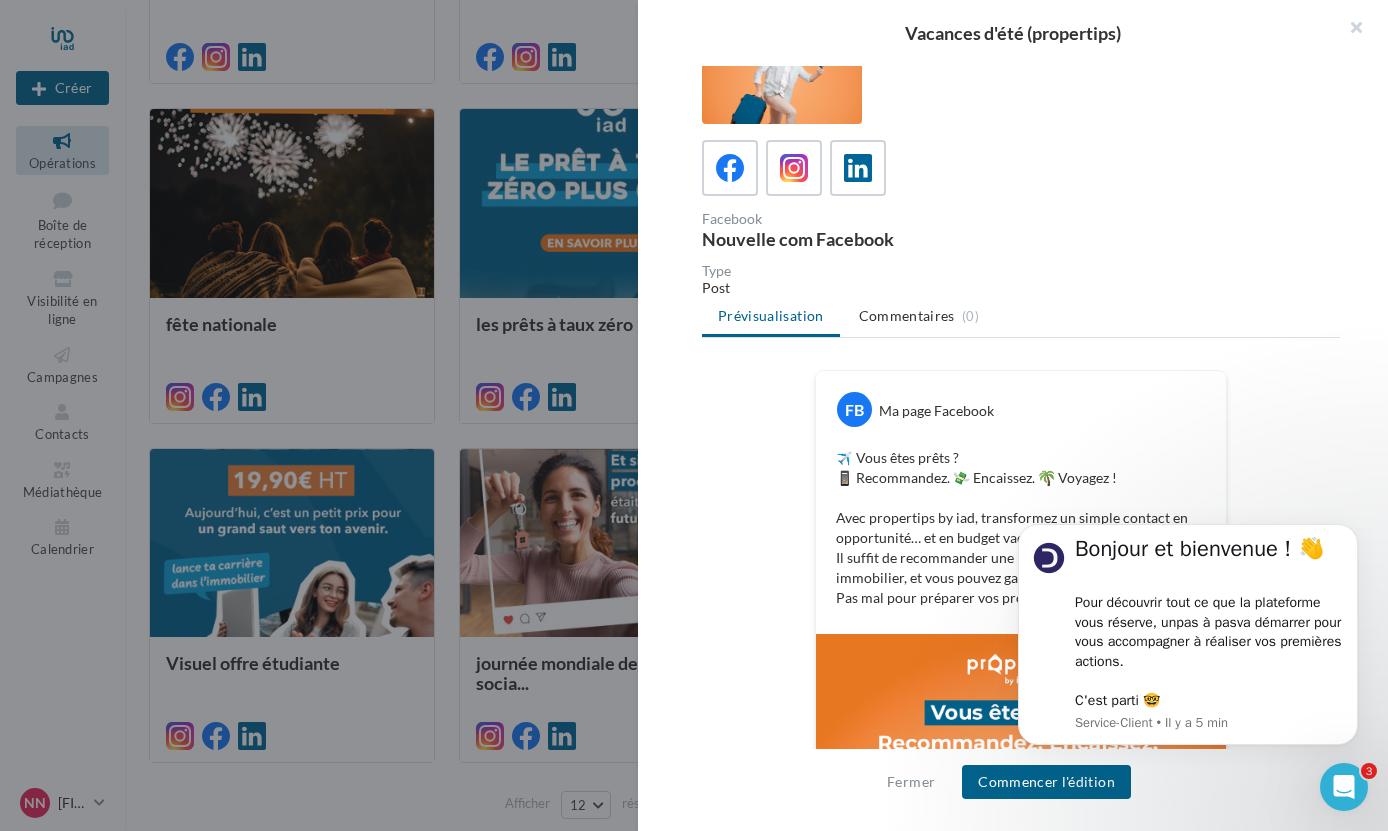 scroll, scrollTop: 0, scrollLeft: 0, axis: both 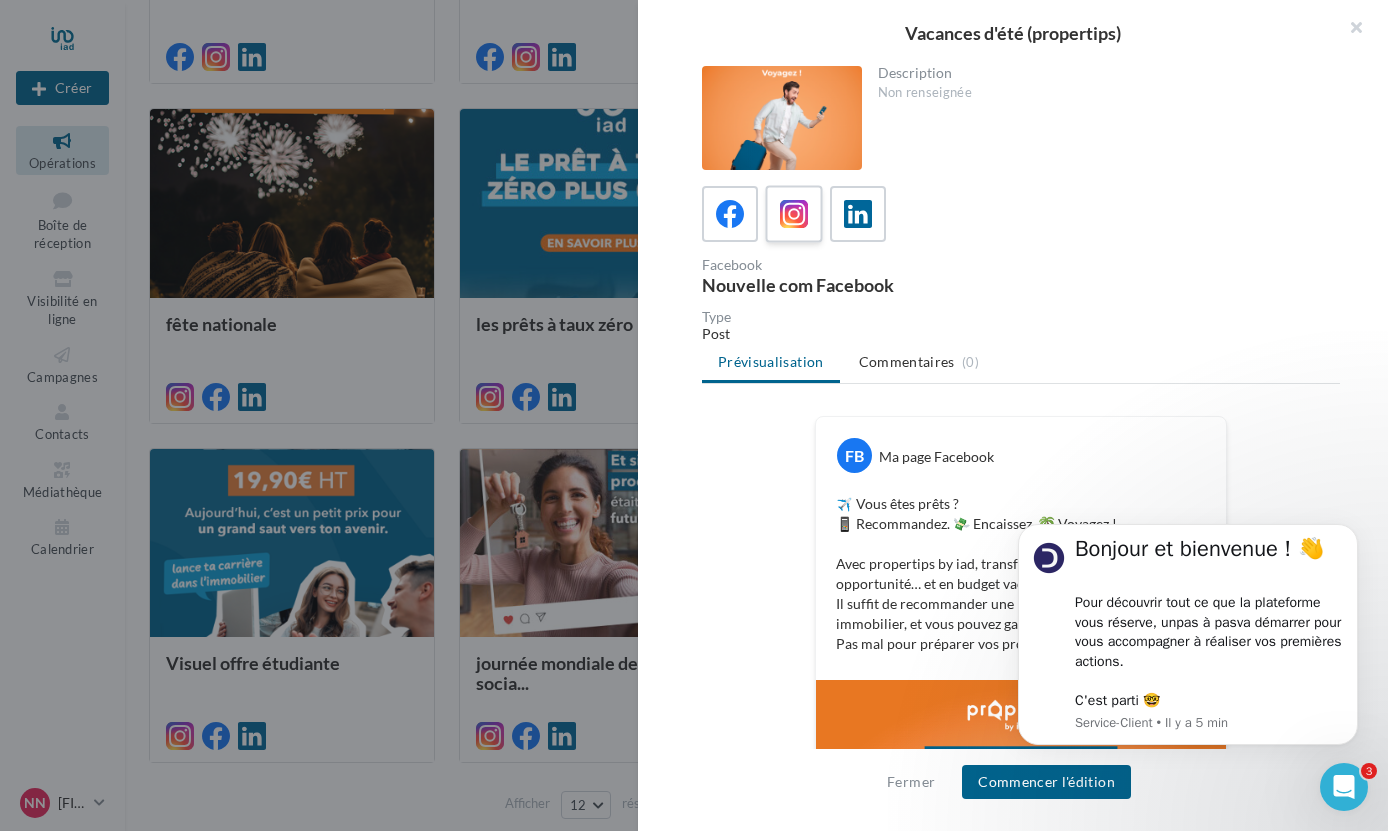 click at bounding box center [794, 214] 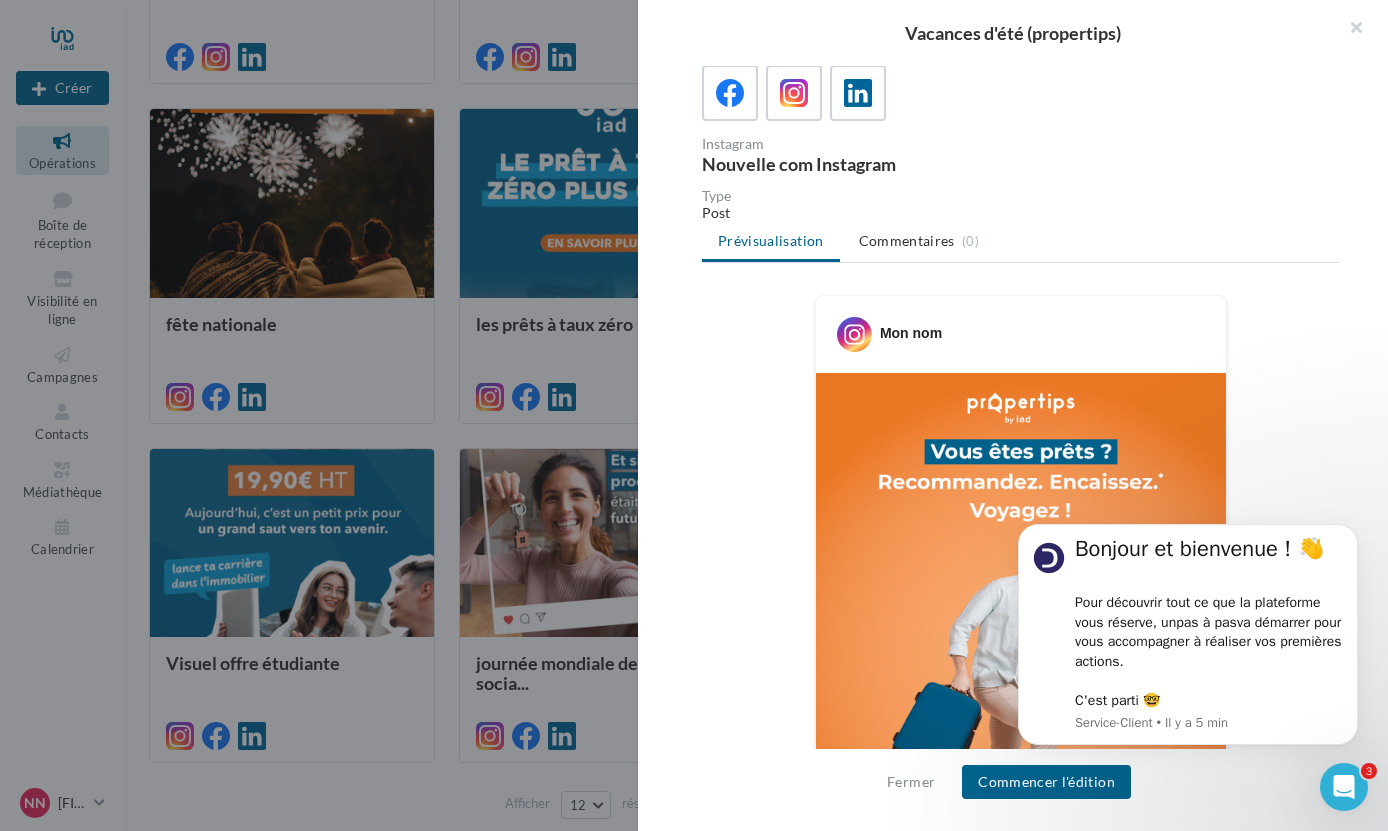 scroll, scrollTop: 0, scrollLeft: 0, axis: both 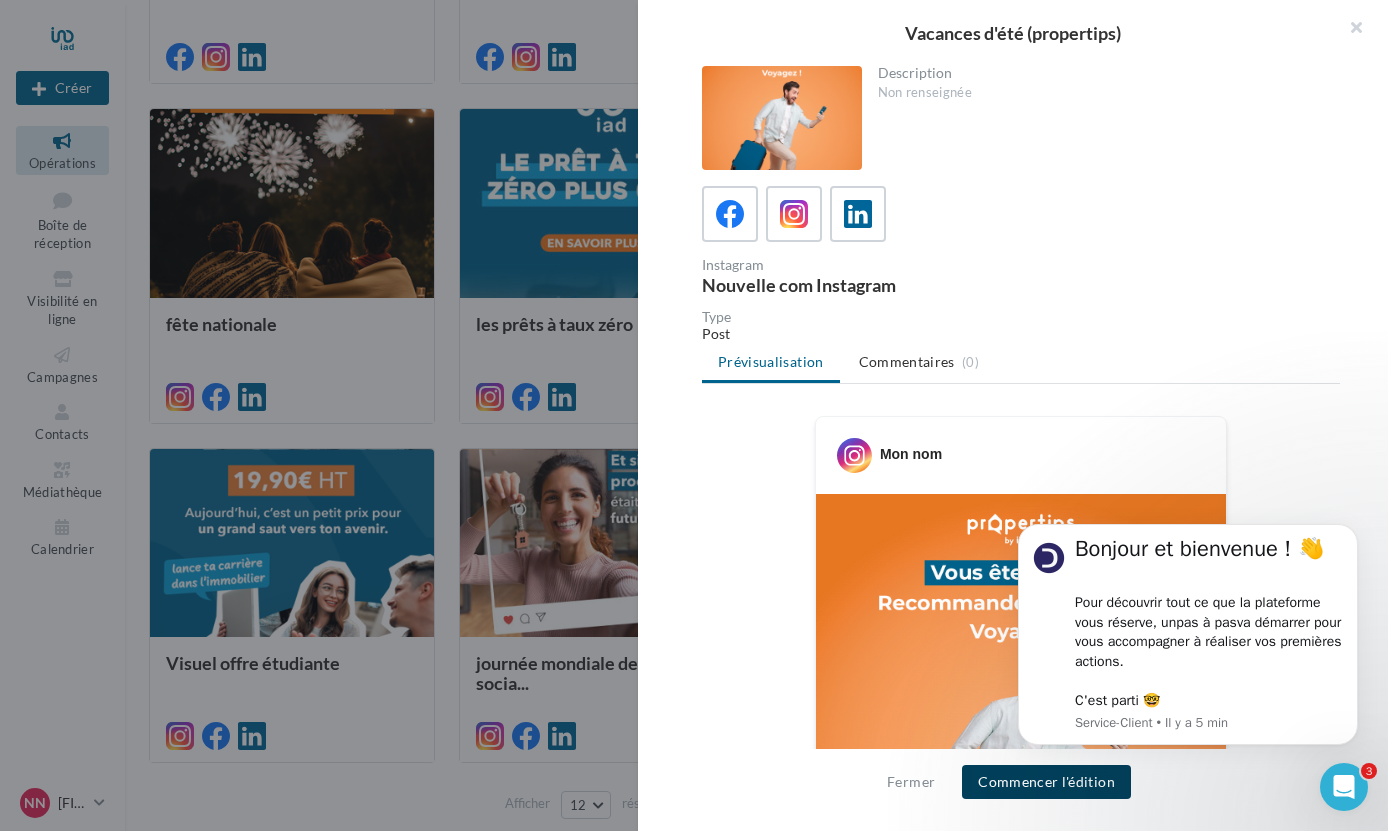 click on "Commencer l'édition" at bounding box center (1046, 782) 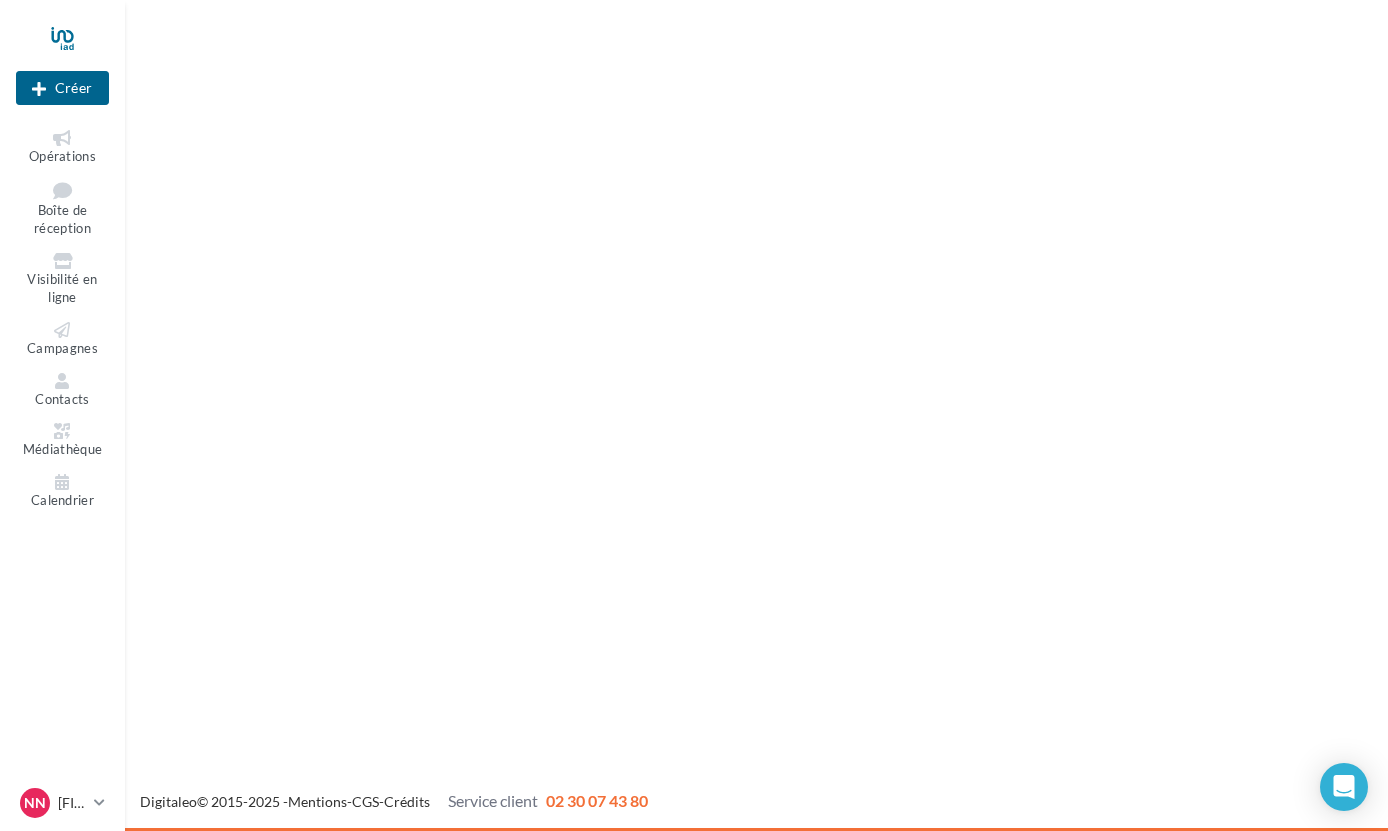 scroll, scrollTop: 0, scrollLeft: 0, axis: both 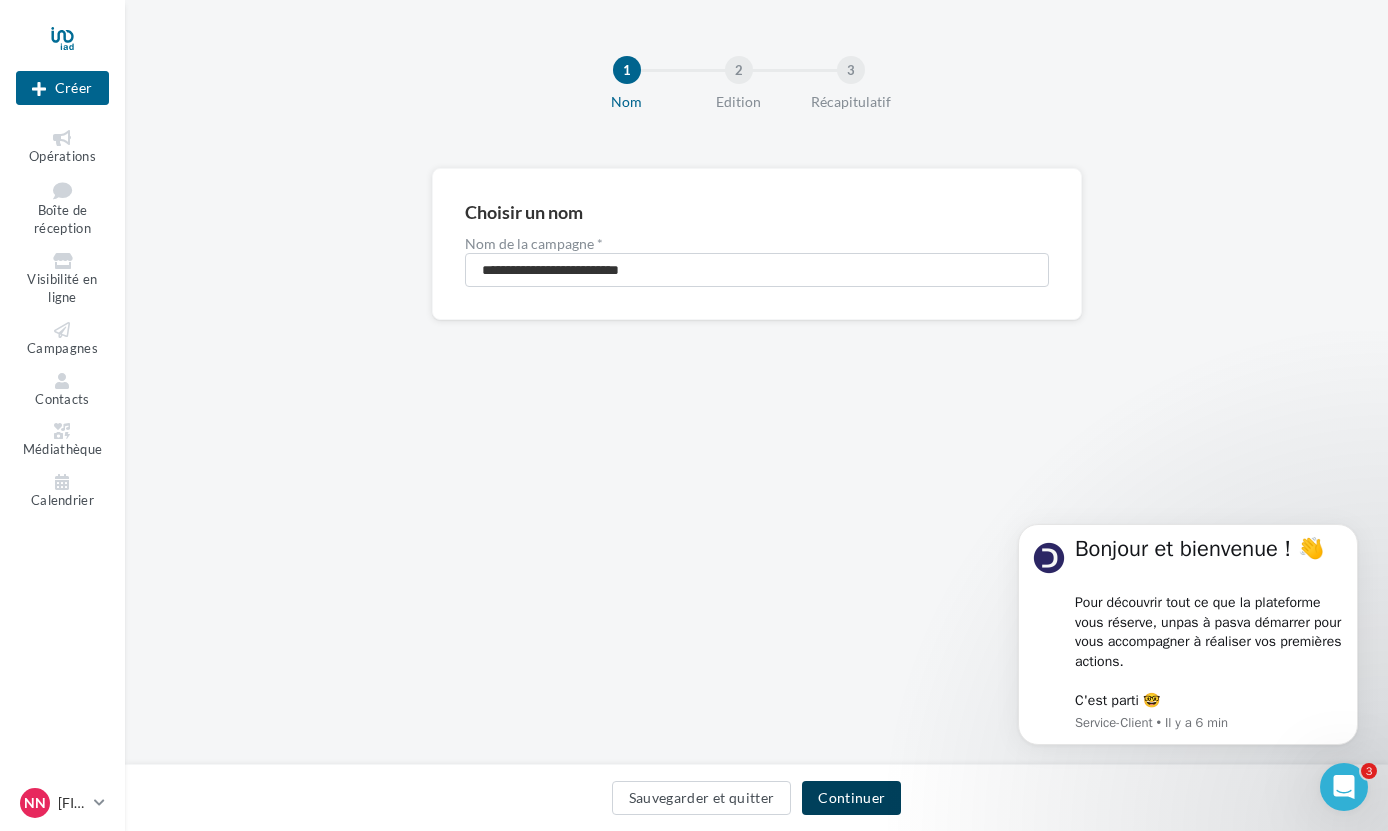 click on "Continuer" at bounding box center (851, 798) 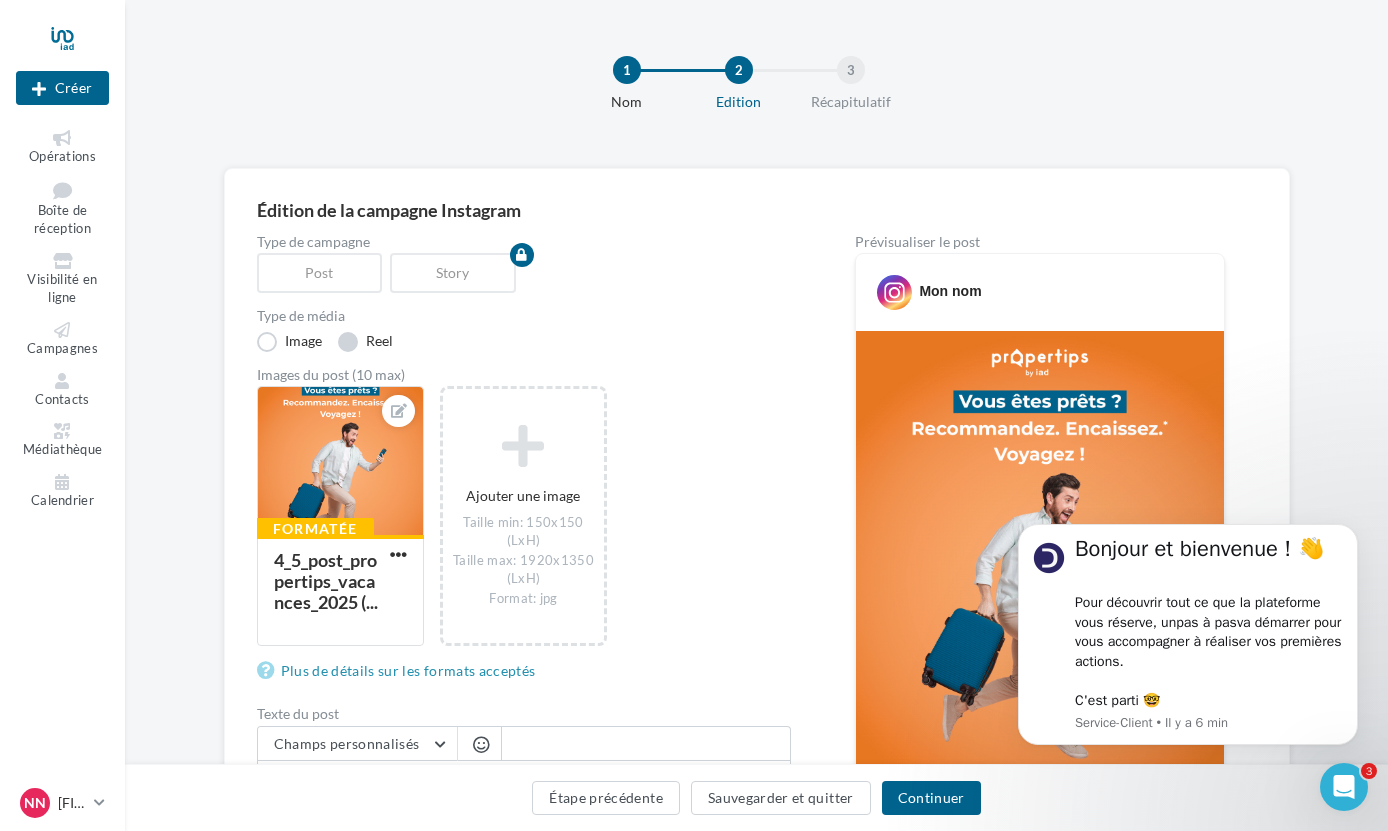 click on "Reel" at bounding box center (365, 342) 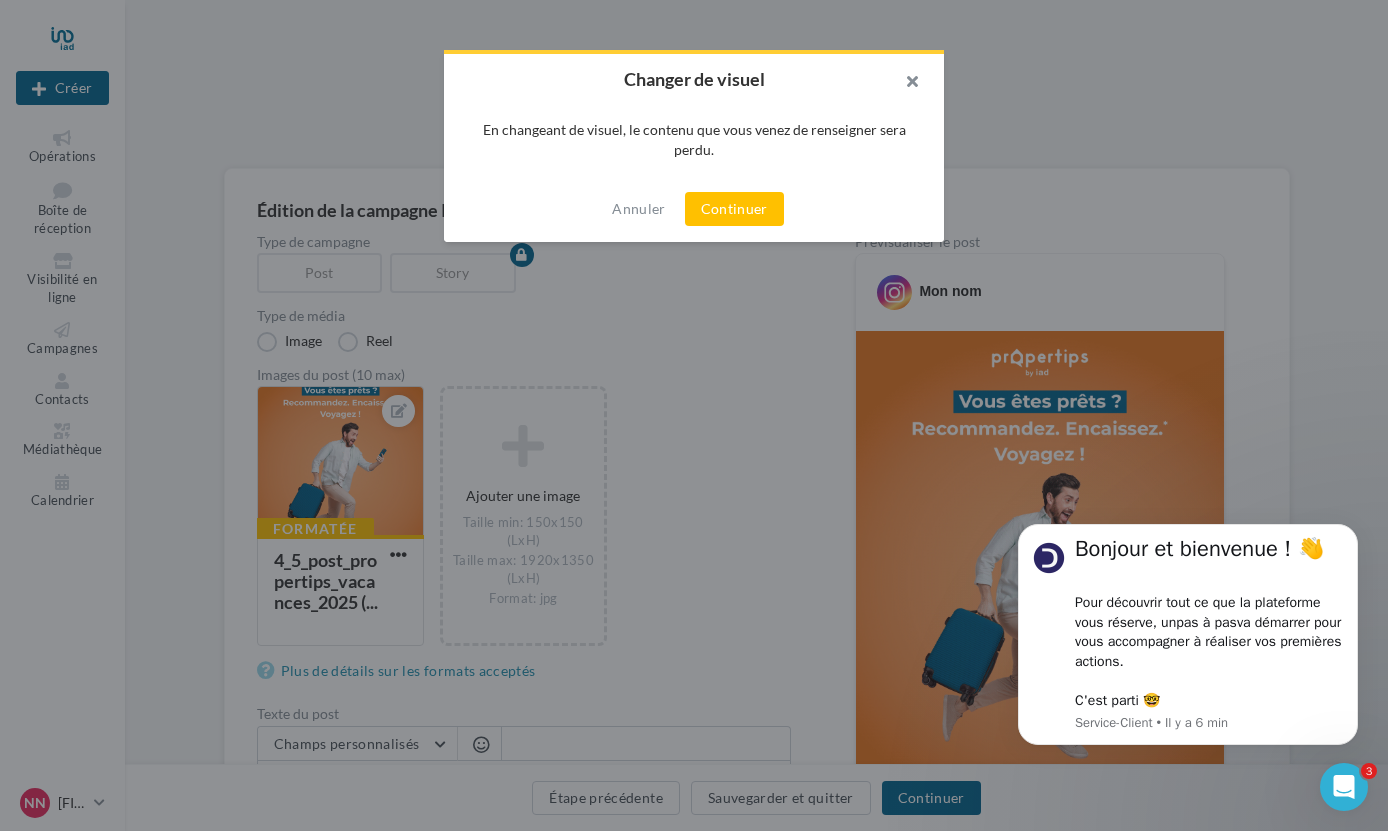 click at bounding box center [904, 84] 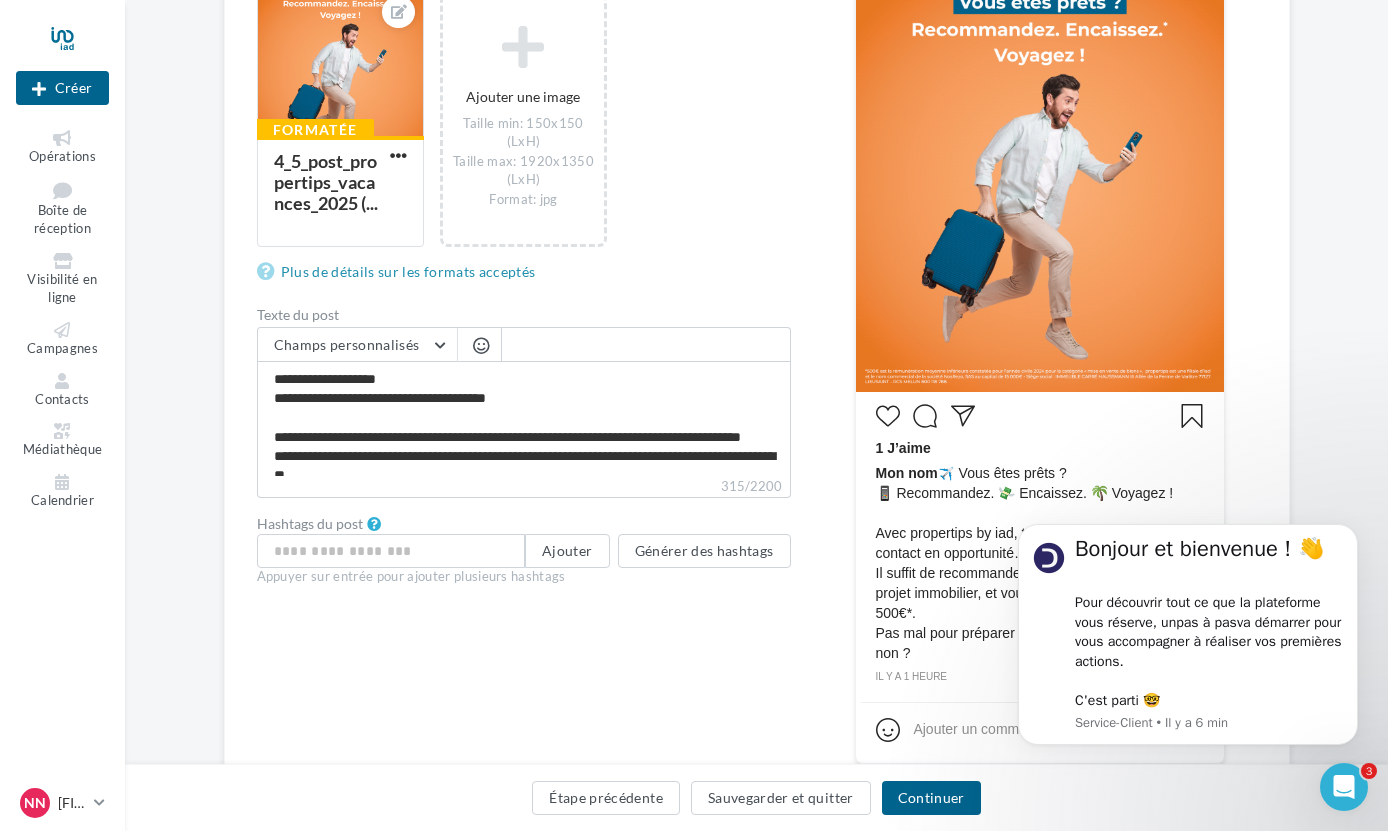 scroll, scrollTop: 402, scrollLeft: 0, axis: vertical 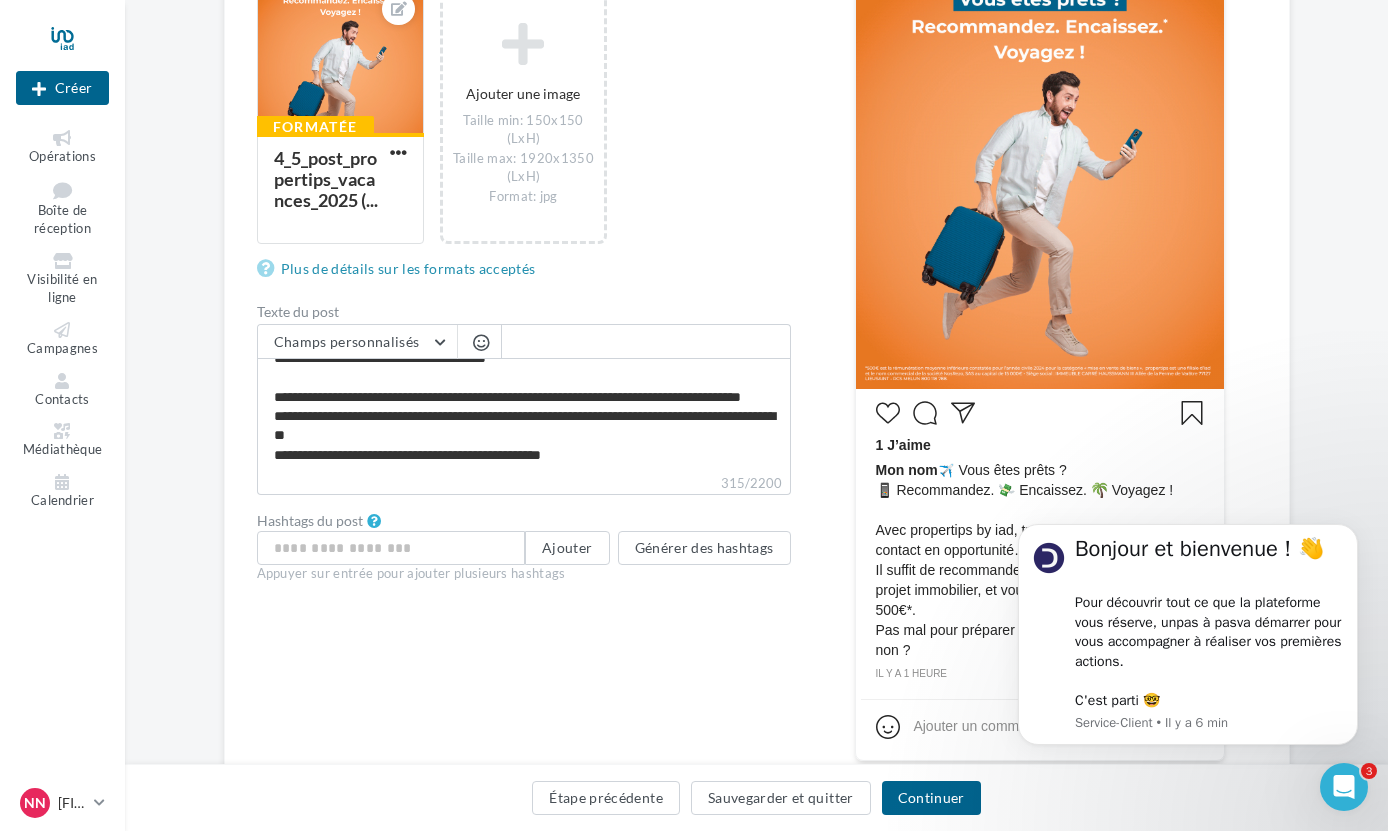 click on "315/2200" at bounding box center (524, 484) 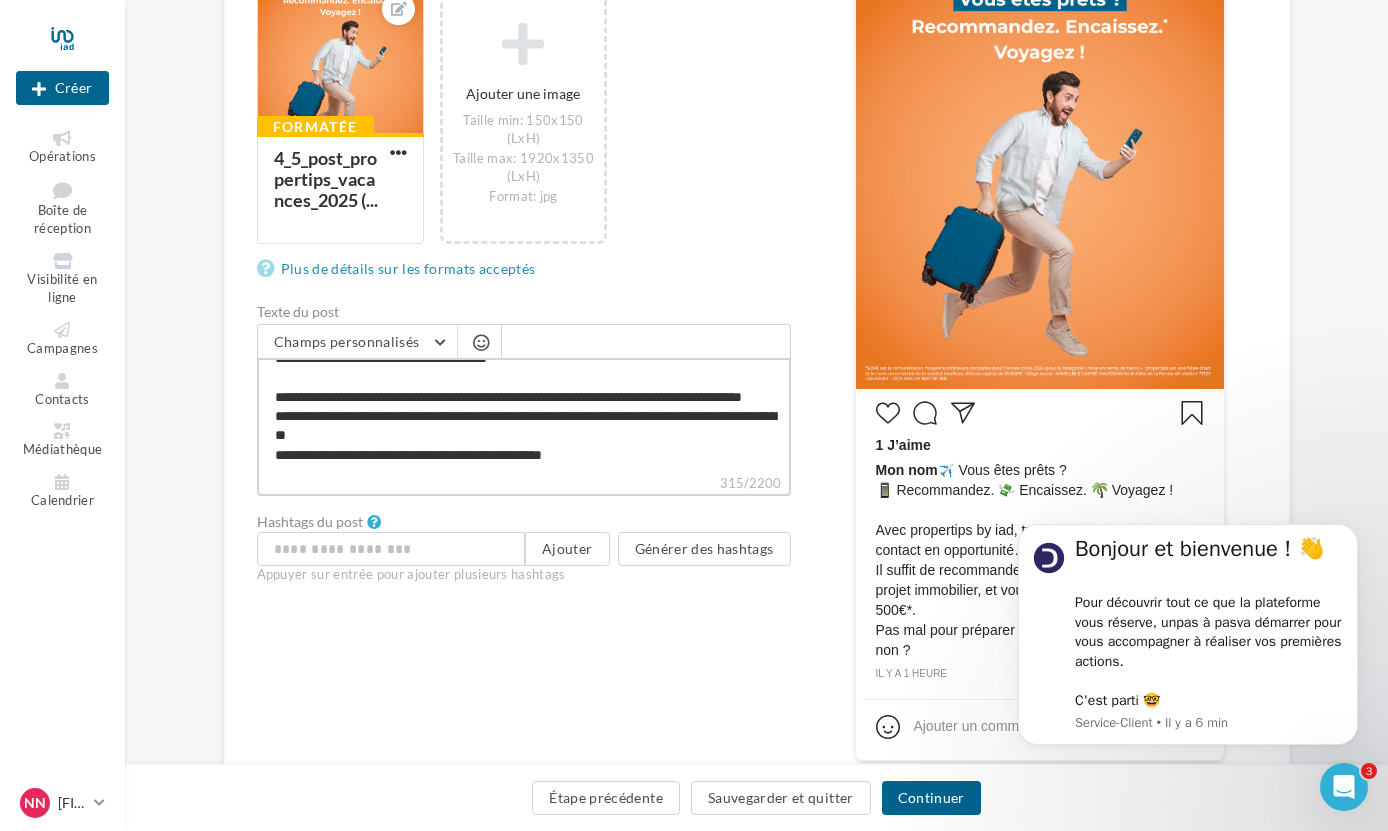 click on "**********" at bounding box center [524, 415] 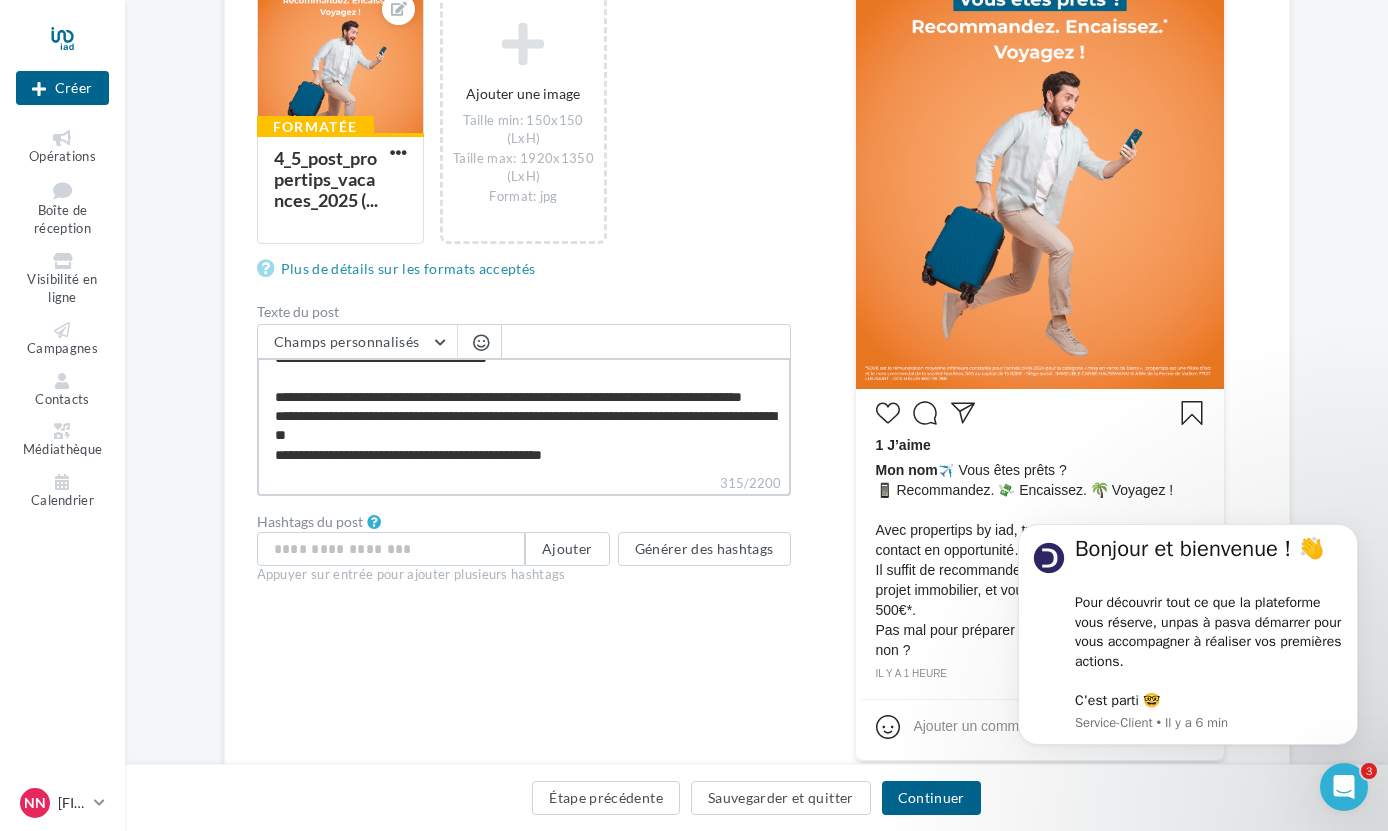 scroll, scrollTop: 57, scrollLeft: 0, axis: vertical 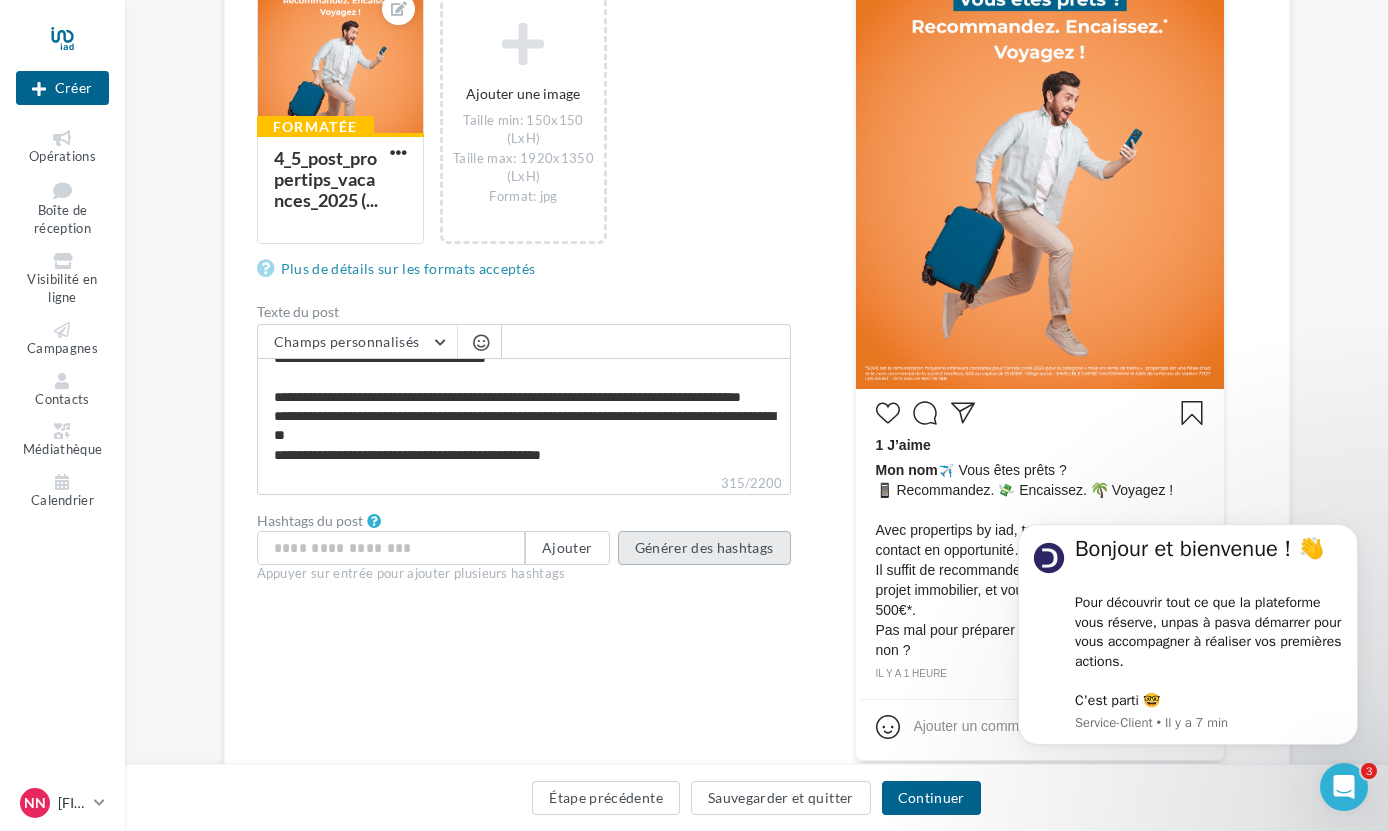click on "Générer des hashtags" at bounding box center (704, 548) 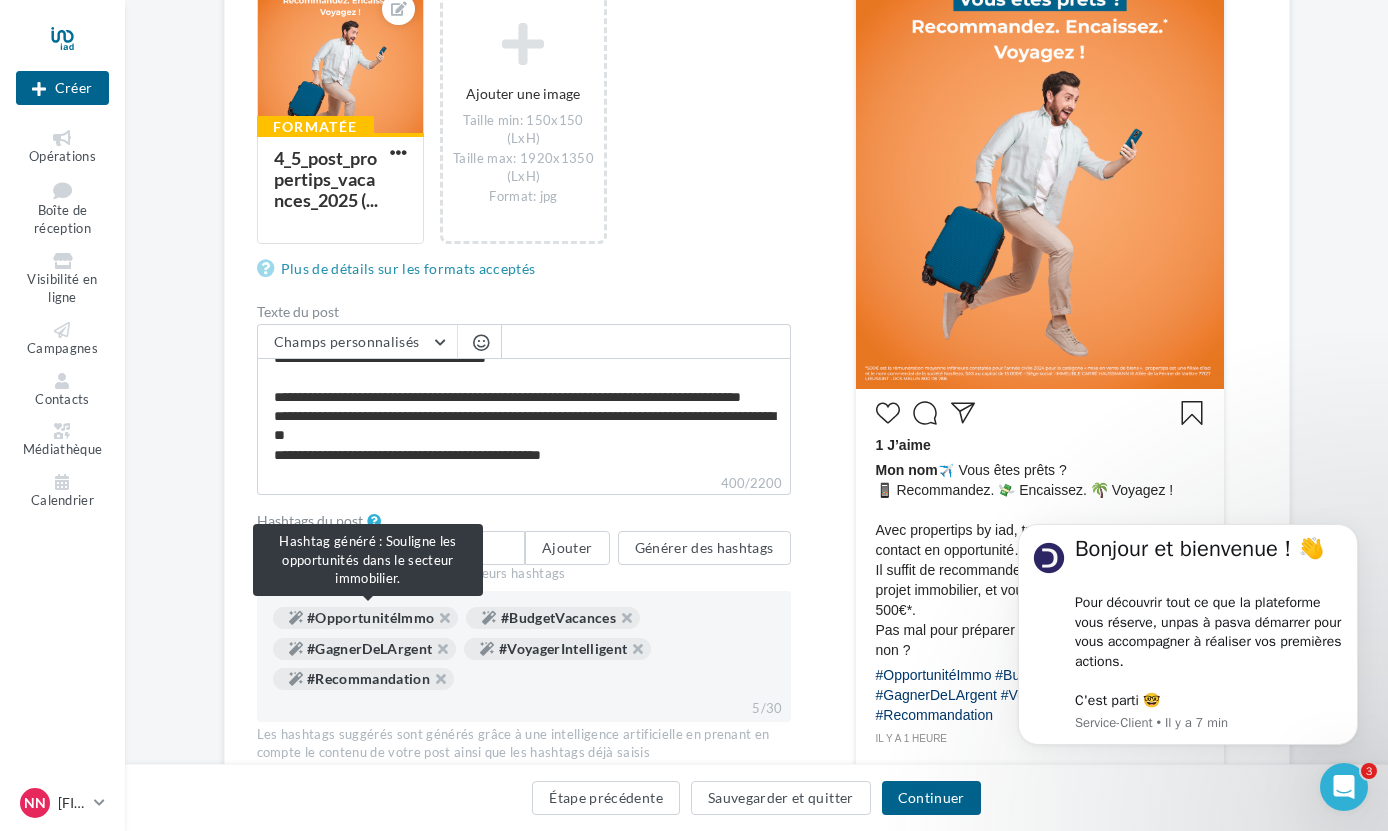 click on "#OpportunitéImmo" at bounding box center [366, 618] 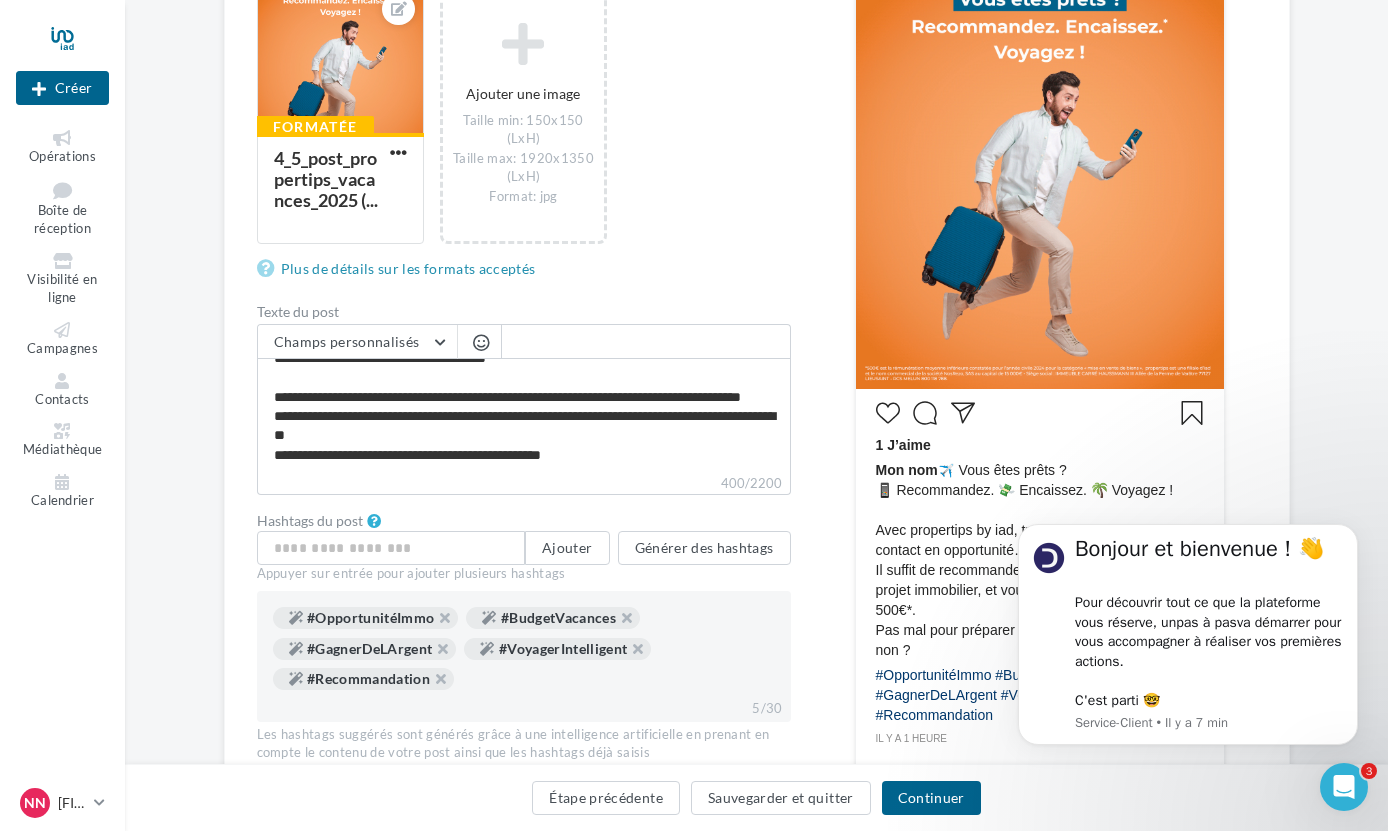 click on "#OpportunitéImmo" at bounding box center (366, 618) 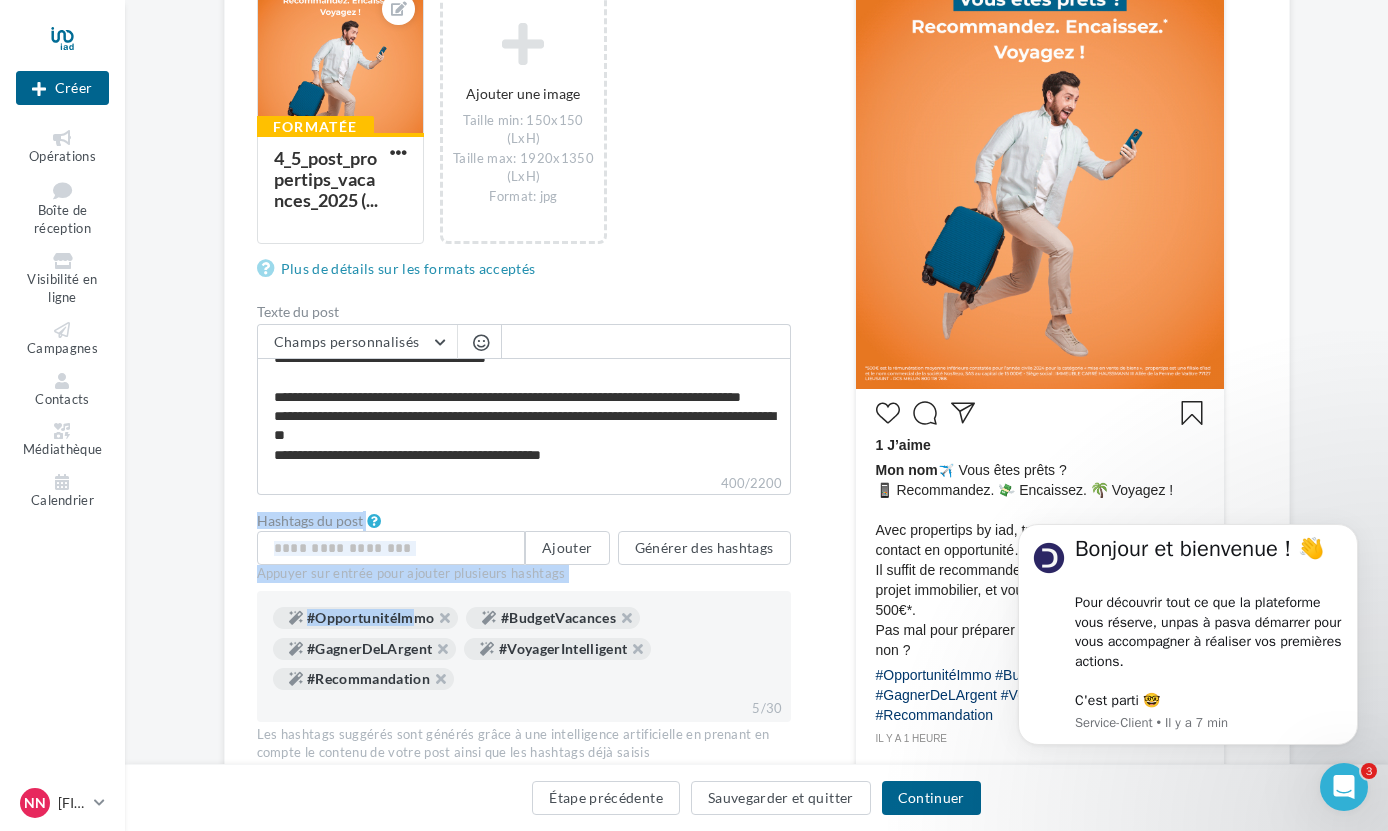 drag, startPoint x: 355, startPoint y: 623, endPoint x: 366, endPoint y: 495, distance: 128.47179 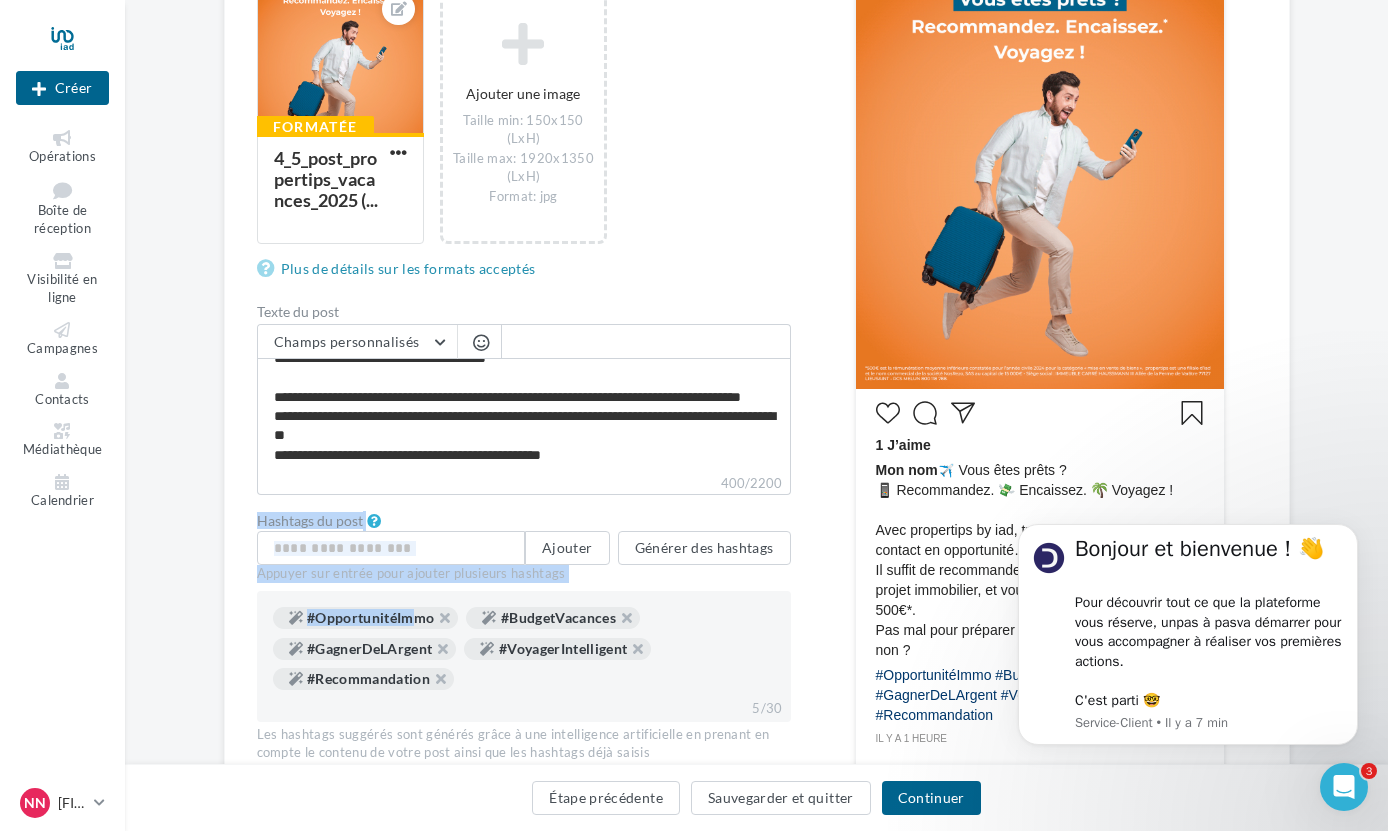 click on "Type de campagne
Post
Story
Type de média
Image   Reel
Images du post (10 max)
Formatée       4_5_post_propertips_vacances_2025 (...                              Ajouter une image     Taille min: 150x150 (LxH)   Taille max: 1920x1350 (LxH)   Format: jpg
Plus de détails sur les formats acceptés
Texte du post
Champs personnalisés         Lien de sollicitation d'avis Google     Nom de l'entreprise     Site internet du conseiller     Ligne d'adresse 1     Ligne d'adresse 1     Ligne d'adresse 2     [CITY]     [EMAIL]     [FIRST]     [LAST]     [PHONE]     propertips     Référence du conseiller     [ZIP]
400/2200
Hashtags du post" at bounding box center [524, 350] 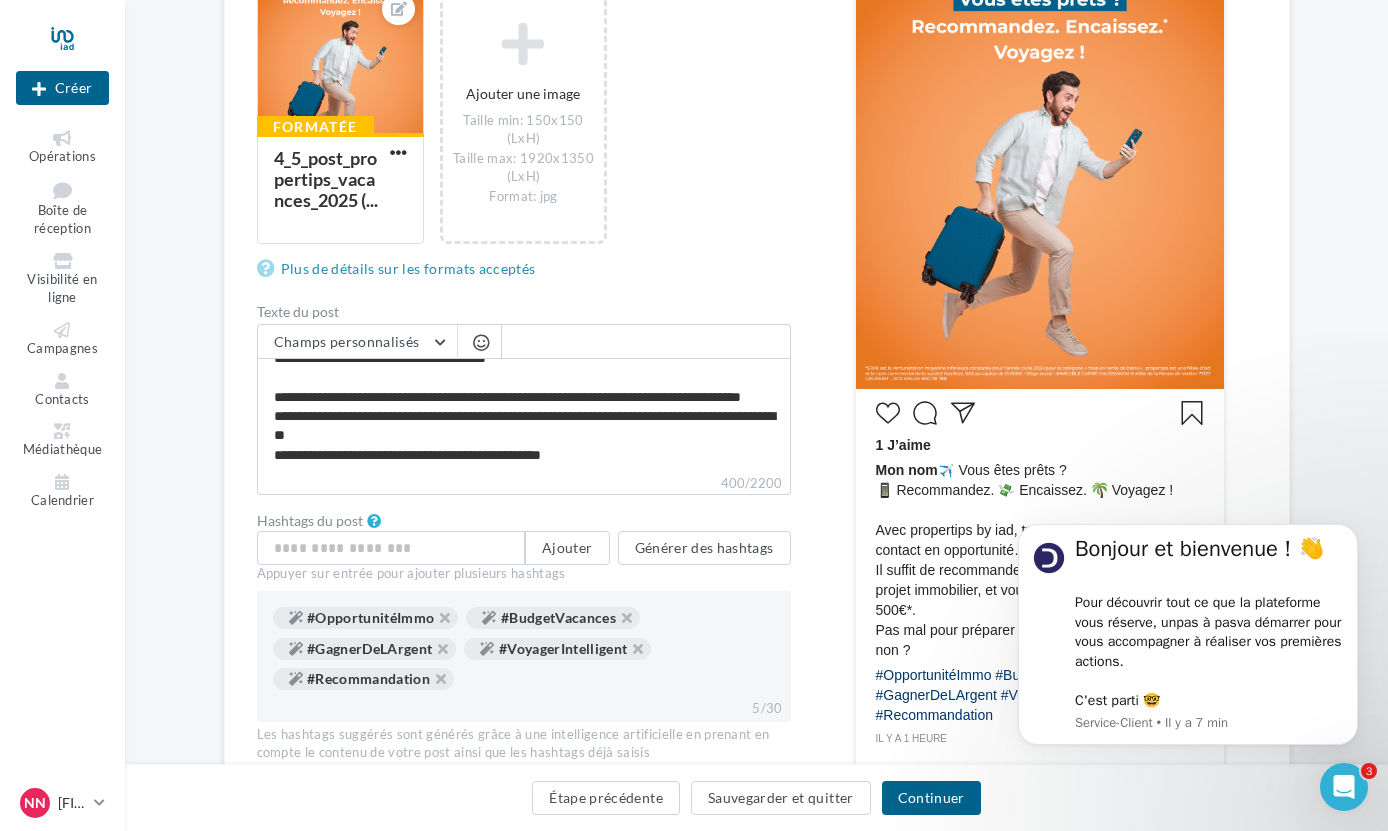 click on "#OpportunitéImmo
#BudgetVacances
#GagnerDeLArgent
#VoyagerIntelligent
#Recommandation" at bounding box center [524, 648] 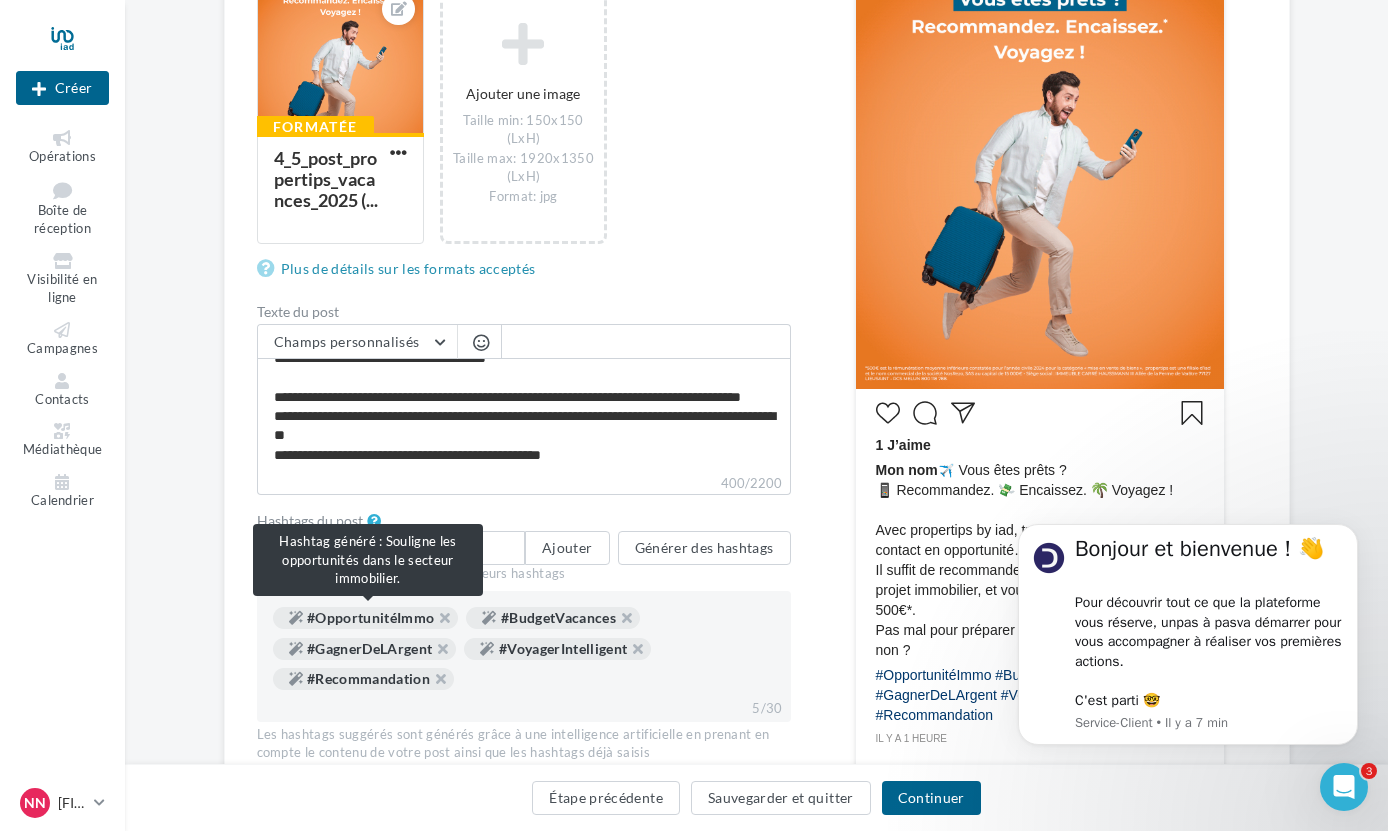 drag, startPoint x: 476, startPoint y: 682, endPoint x: 311, endPoint y: 625, distance: 174.56804 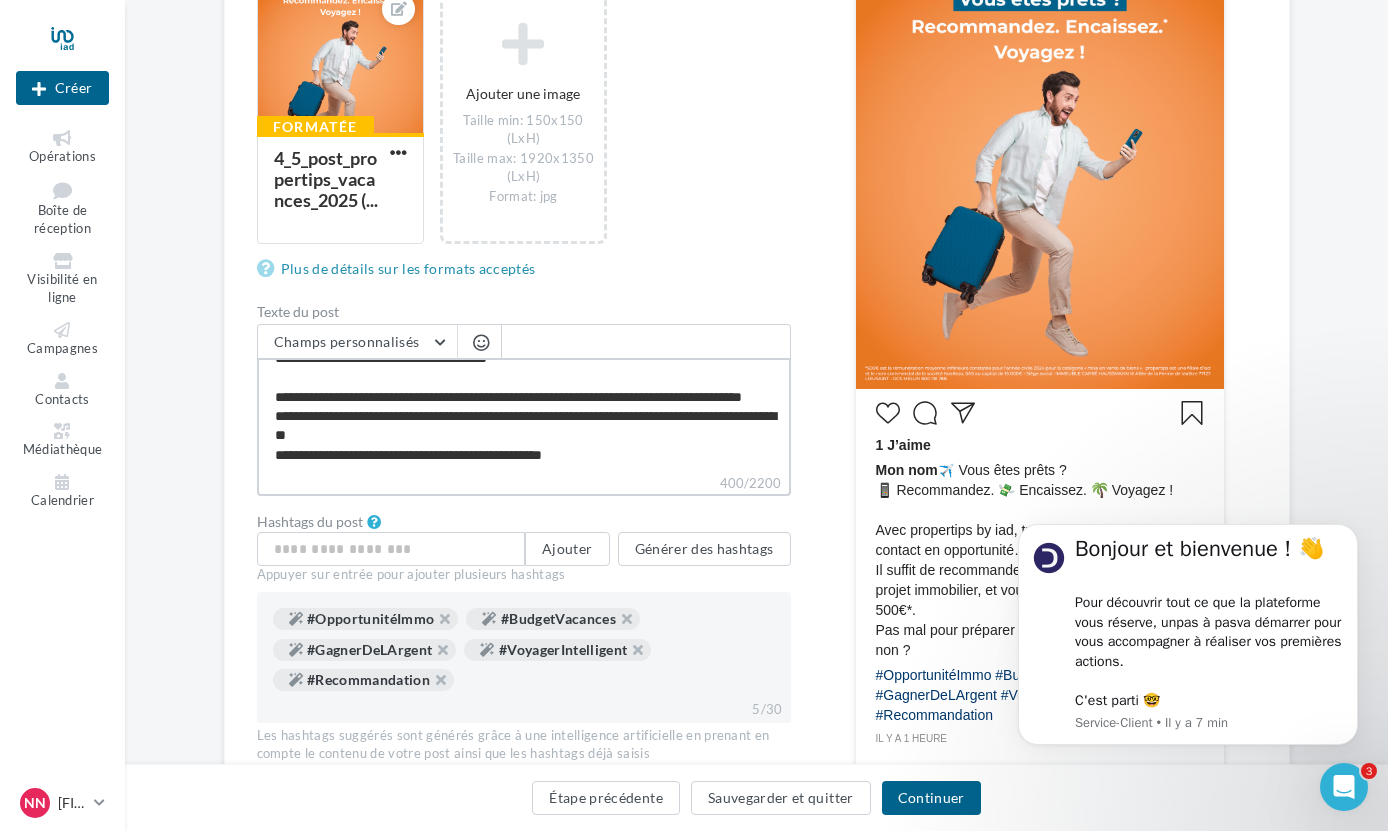 click on "**********" at bounding box center [524, 415] 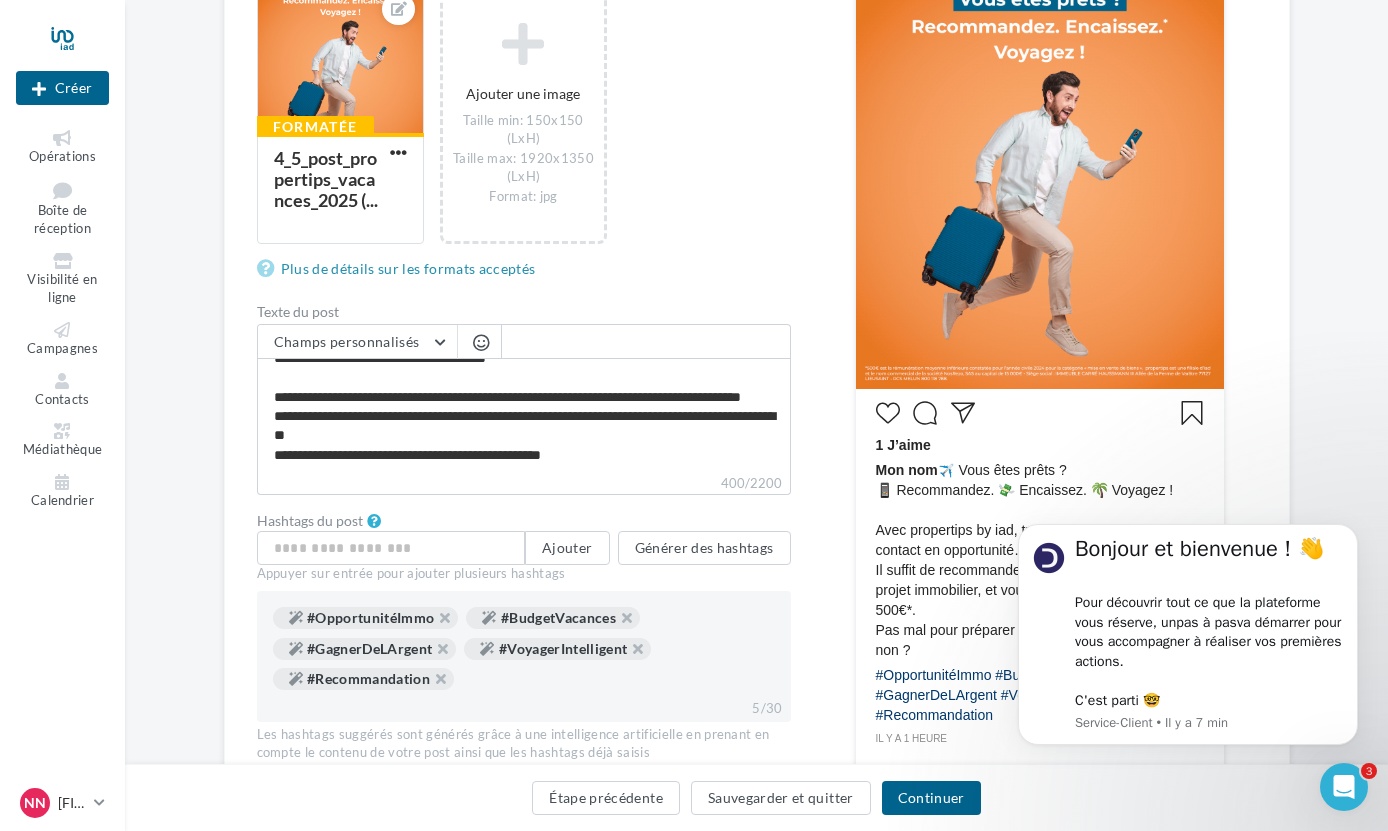 click on "Type de campagne
Post
Story
Type de média
Image   Reel
Images du post (10 max)
Formatée       4_5_post_propertips_vacances_2025 (...                              Ajouter une image     Taille min: 150x150 (LxH)   Taille max: 1920x1350 (LxH)   Format: jpg
Plus de détails sur les formats acceptés
Texte du post
Champs personnalisés         Lien de sollicitation d'avis Google     Nom de l'entreprise     Site internet du conseiller     Ligne d'adresse 1     Ligne d'adresse 1     Ligne d'adresse 2     [CITY]     [EMAIL]     [FIRST]     [LAST]     [PHONE]     propertips     Référence du conseiller     [ZIP]
400/2200
Hashtags du post" at bounding box center [757, 350] 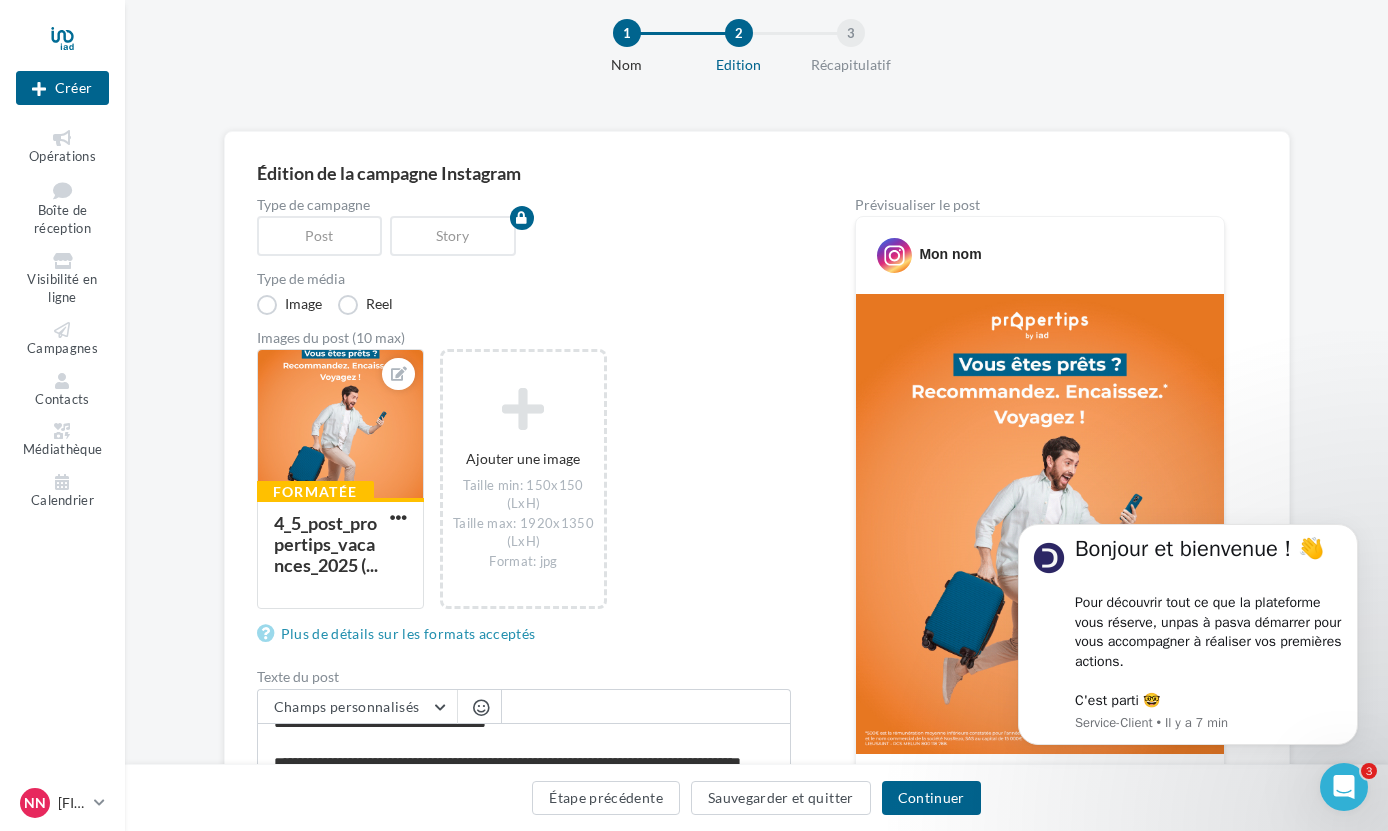 scroll, scrollTop: 33, scrollLeft: 0, axis: vertical 